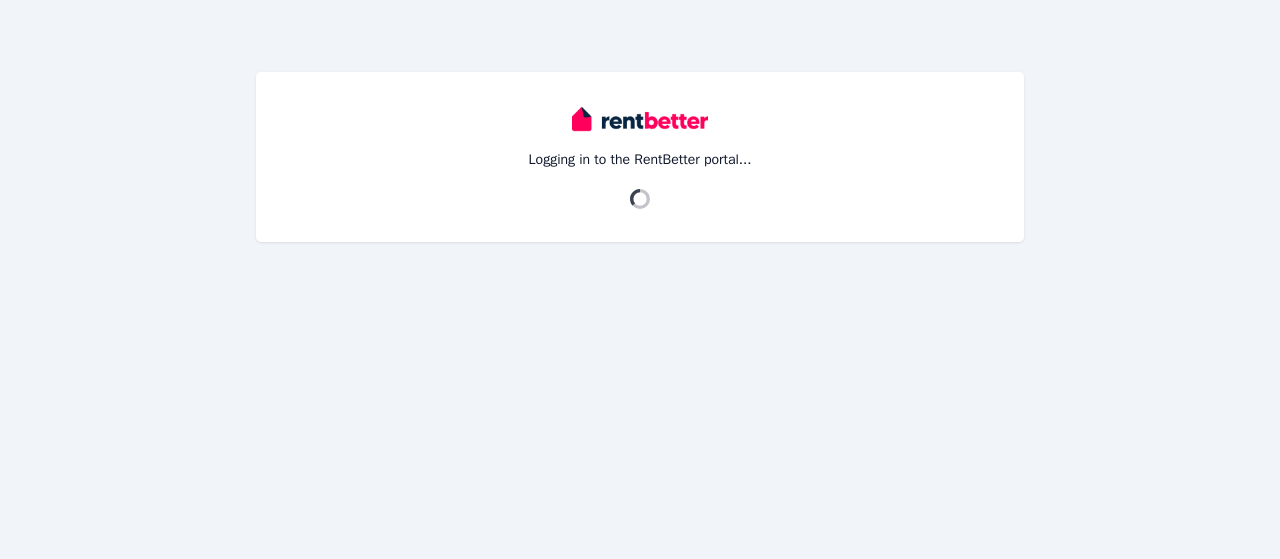 scroll, scrollTop: 0, scrollLeft: 0, axis: both 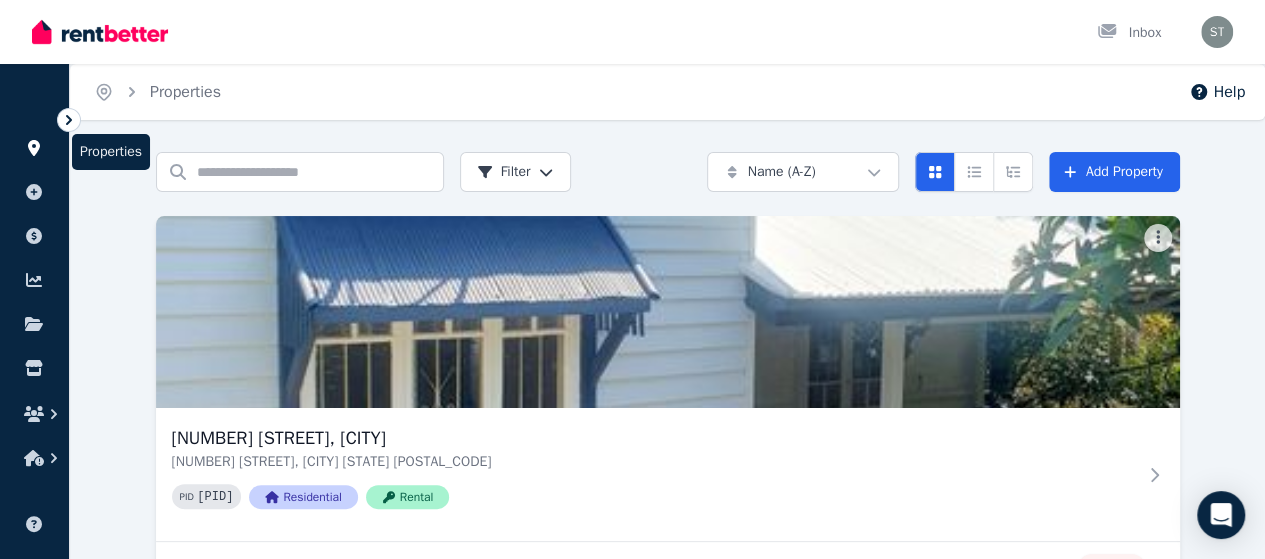 click 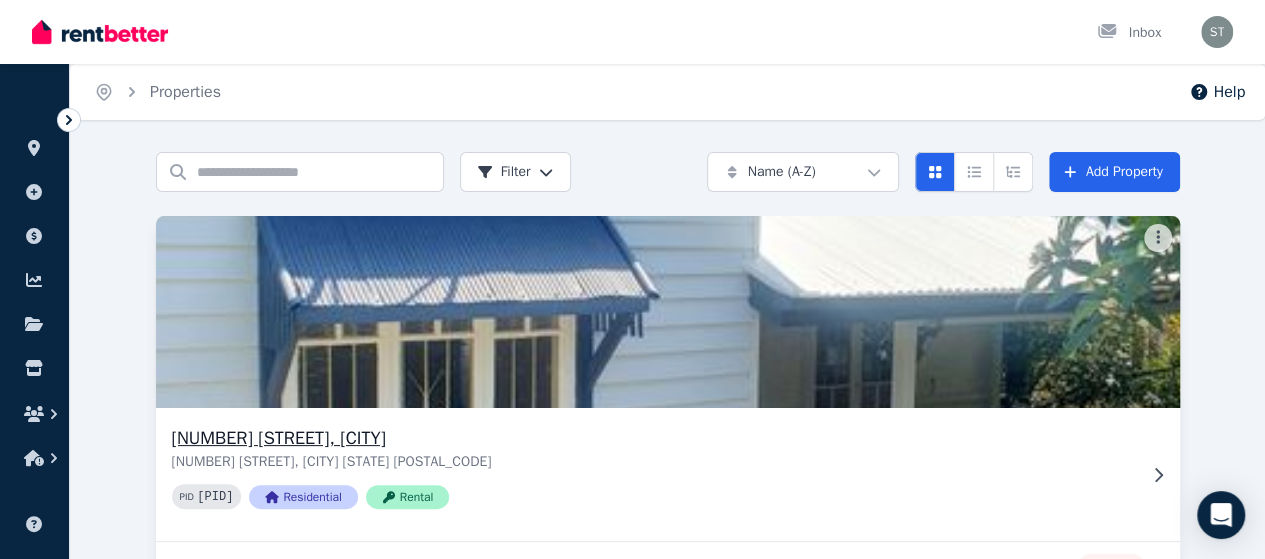 click at bounding box center (667, 312) 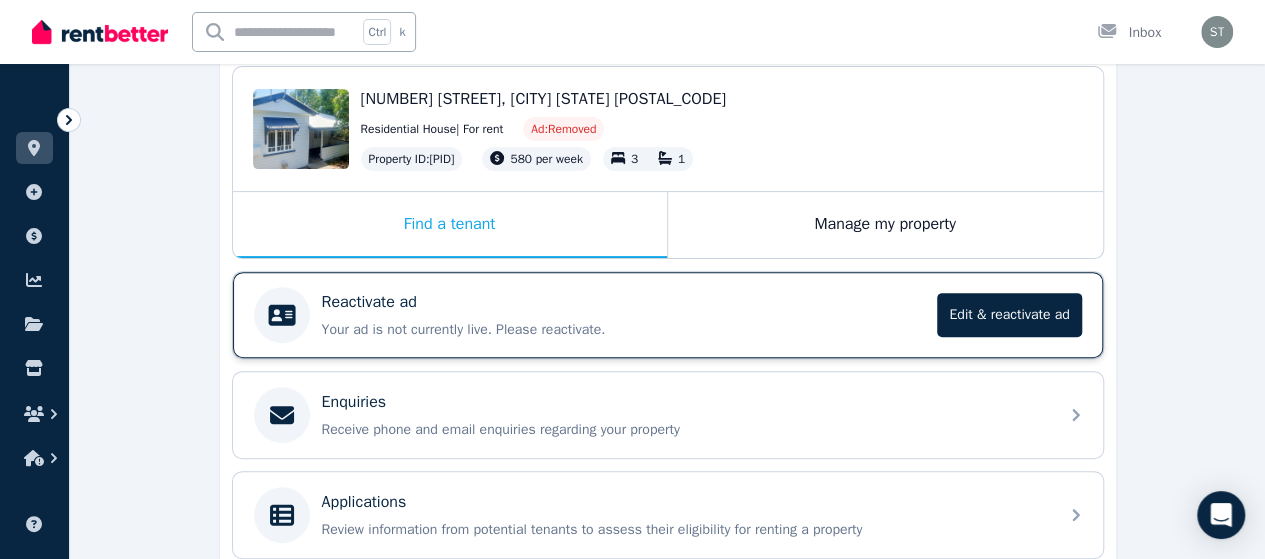 scroll, scrollTop: 333, scrollLeft: 0, axis: vertical 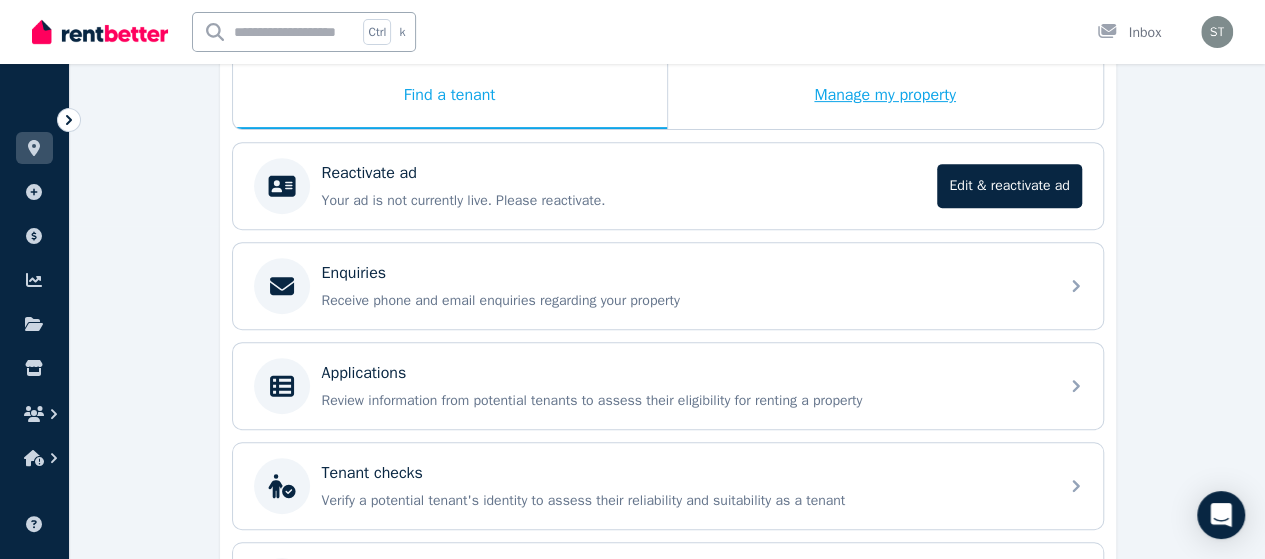 click on "Manage my property" at bounding box center [885, 96] 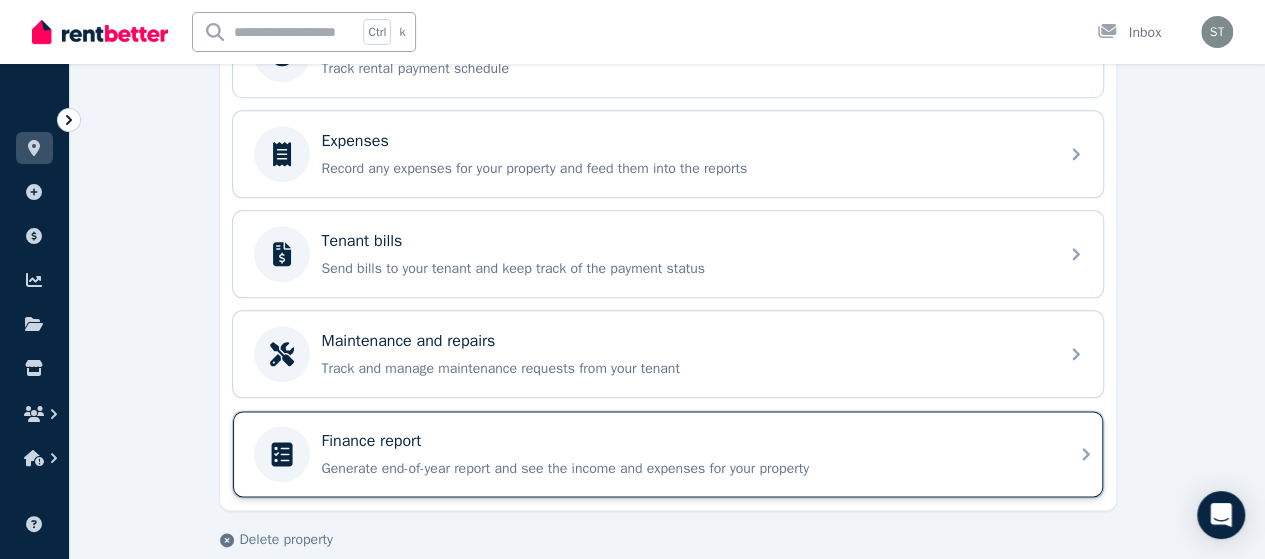 scroll, scrollTop: 1037, scrollLeft: 0, axis: vertical 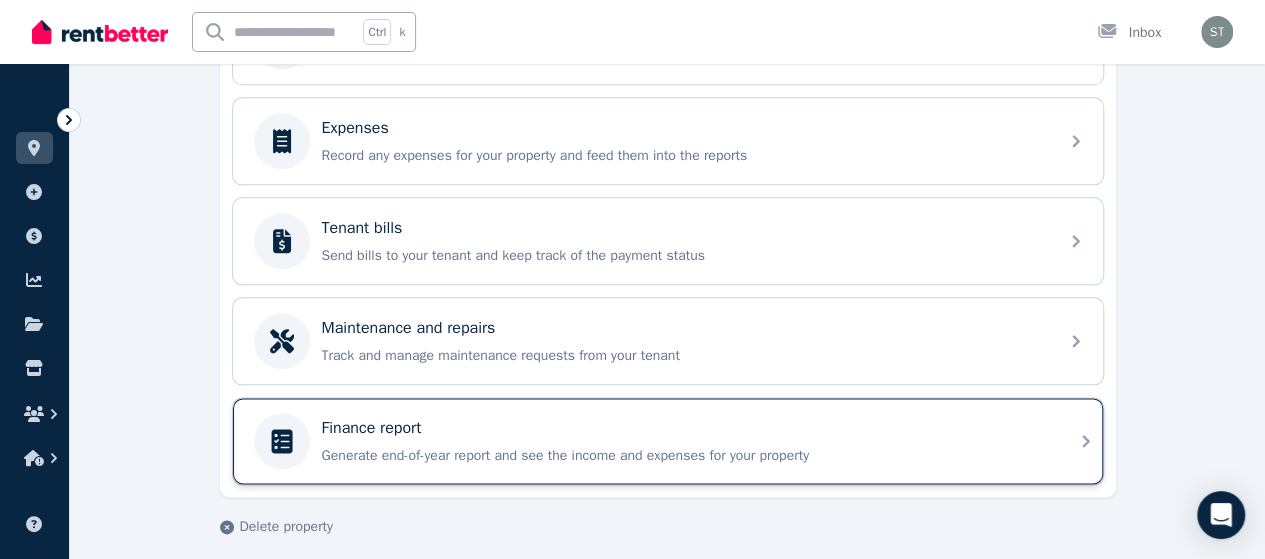 click on "Finance report Generate end-of-year report and see the income and expenses for your property" at bounding box center [684, 441] 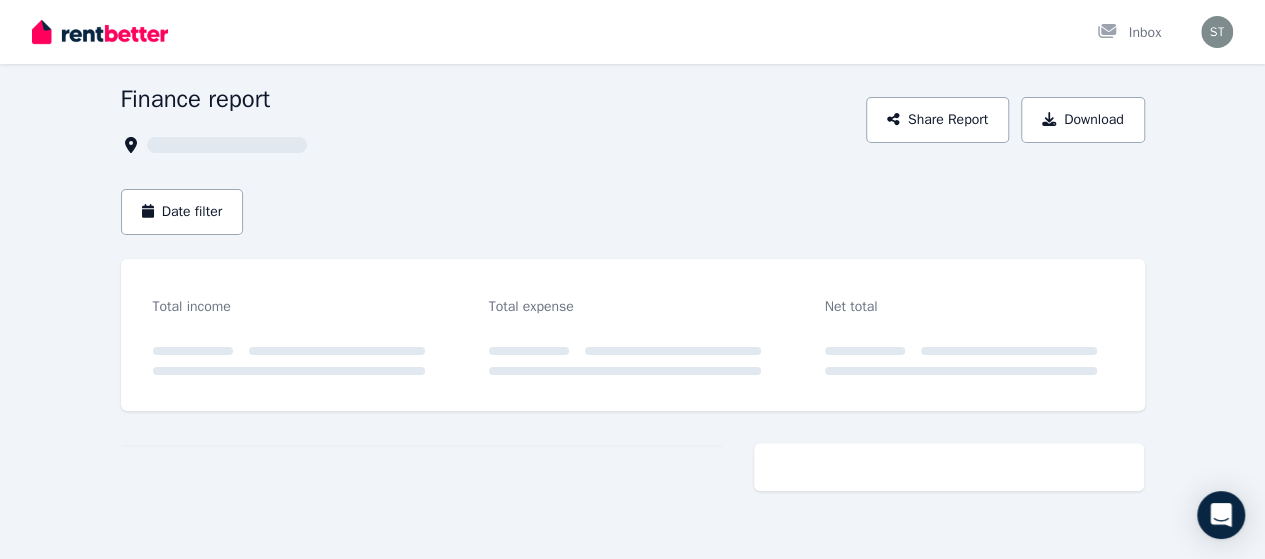 scroll, scrollTop: 0, scrollLeft: 0, axis: both 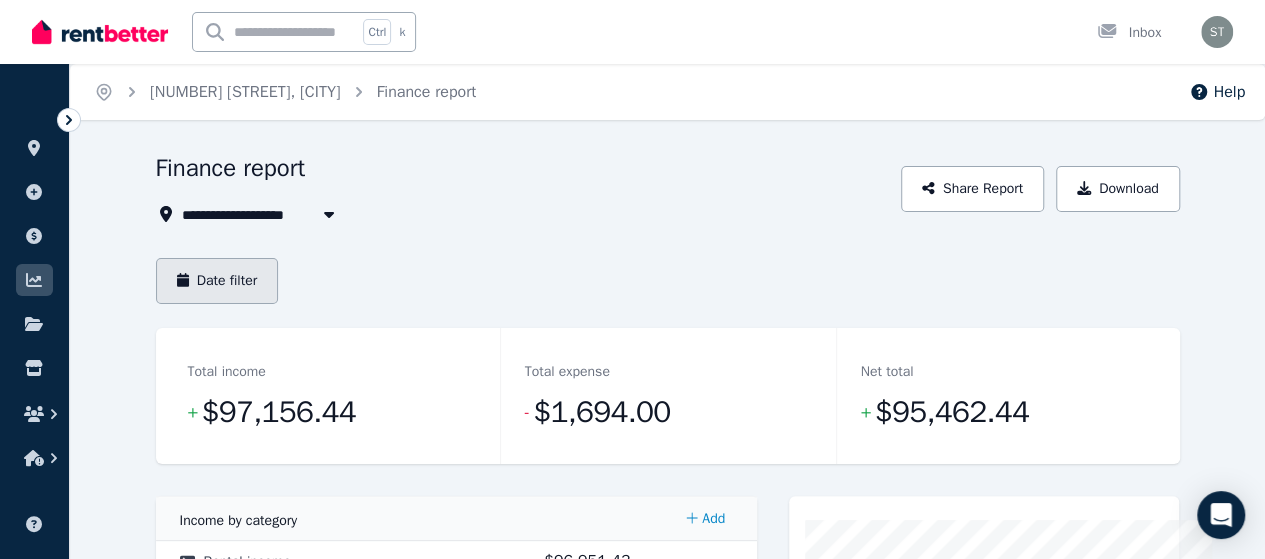 click 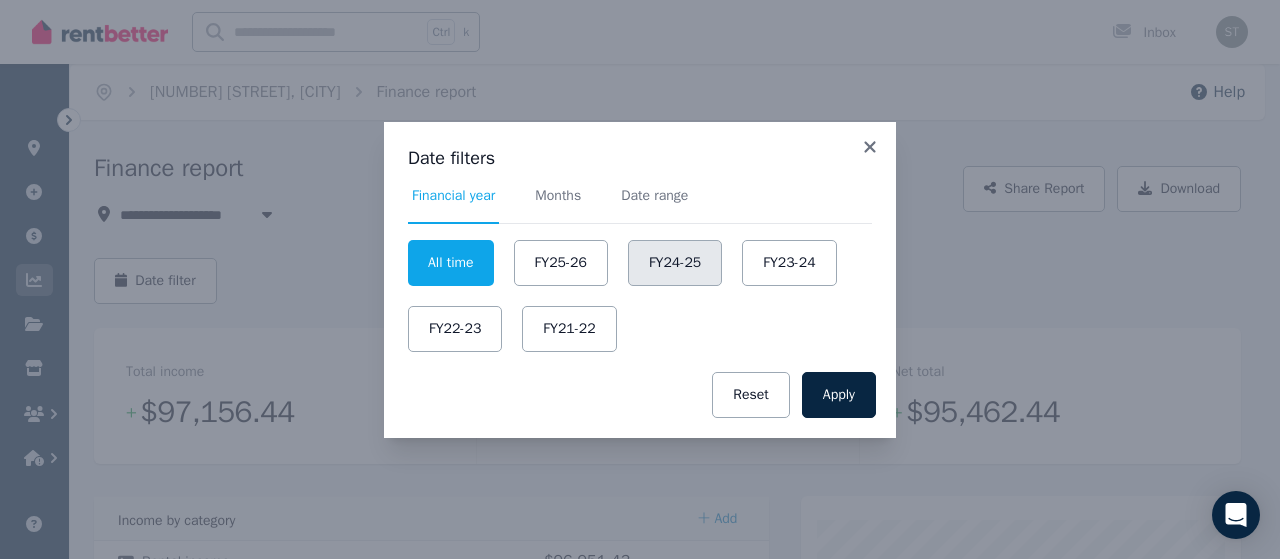 click on "FY24-25" at bounding box center (675, 263) 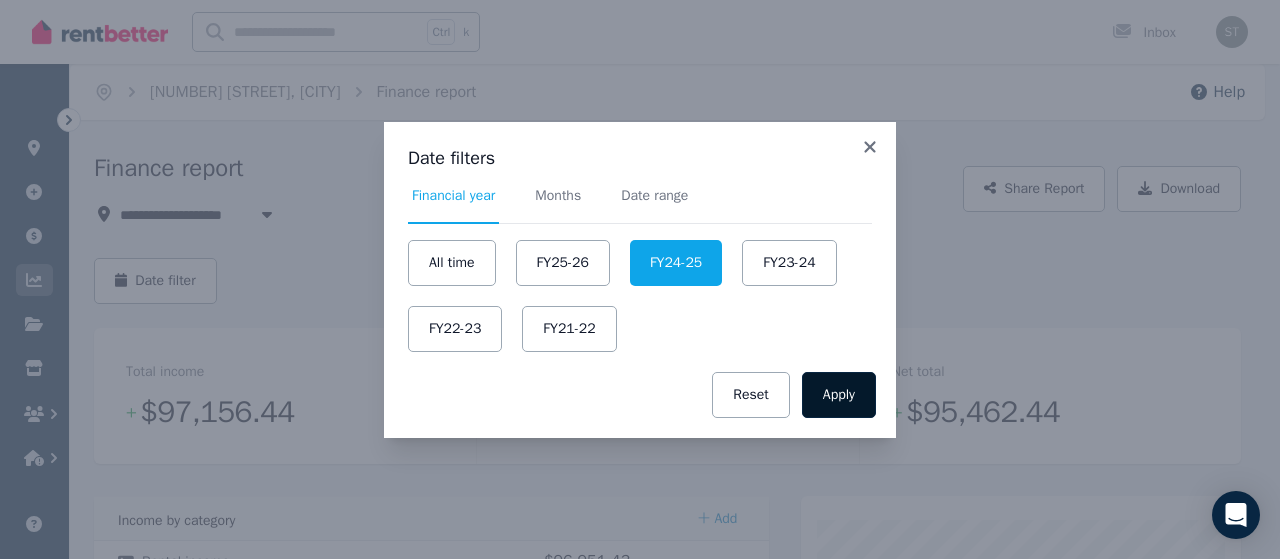 click on "Apply" at bounding box center (839, 395) 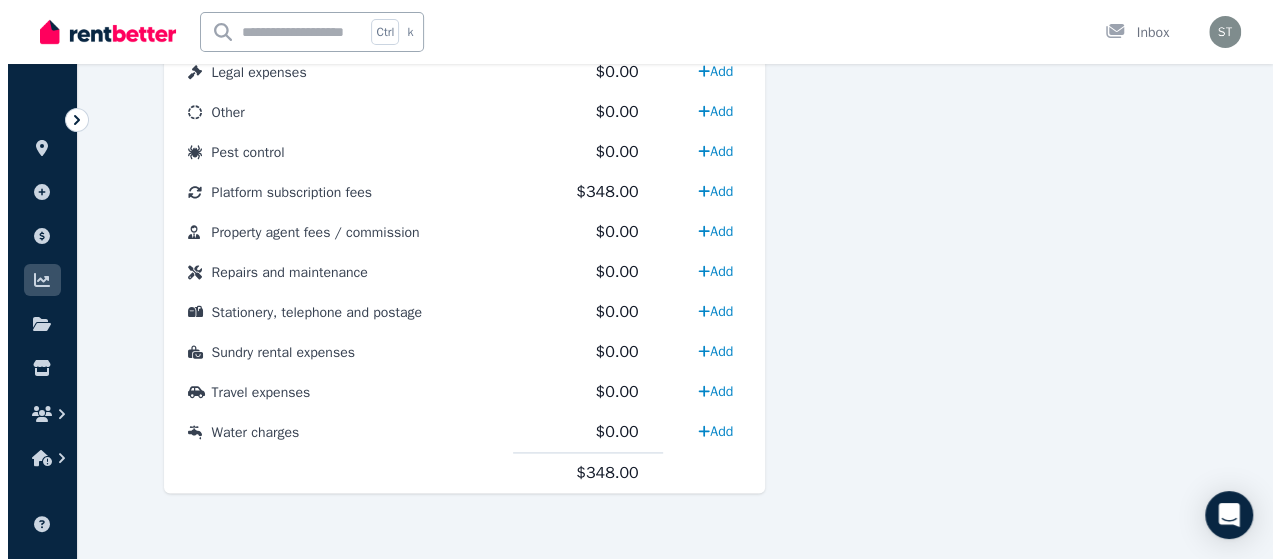 scroll, scrollTop: 0, scrollLeft: 0, axis: both 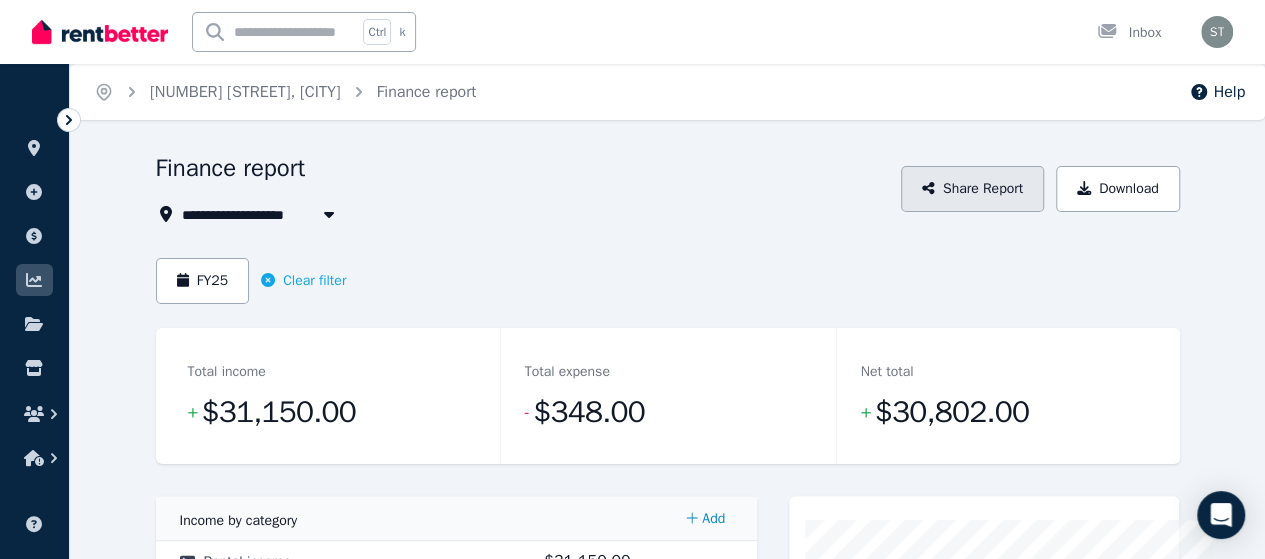 click on "Share Report" at bounding box center [972, 189] 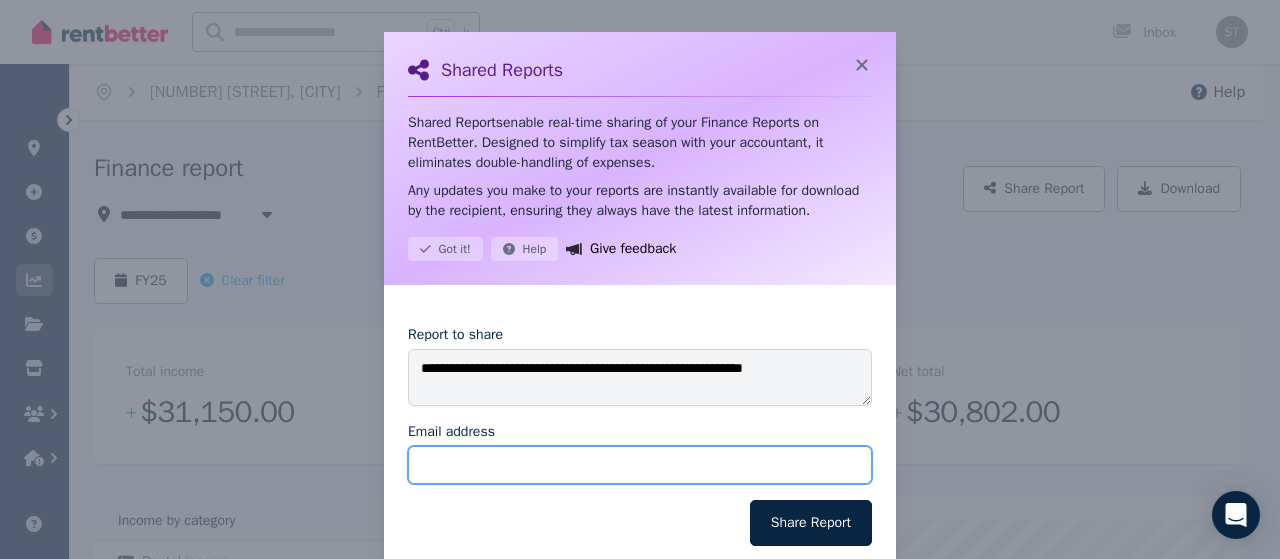 click on "Email address" at bounding box center [640, 465] 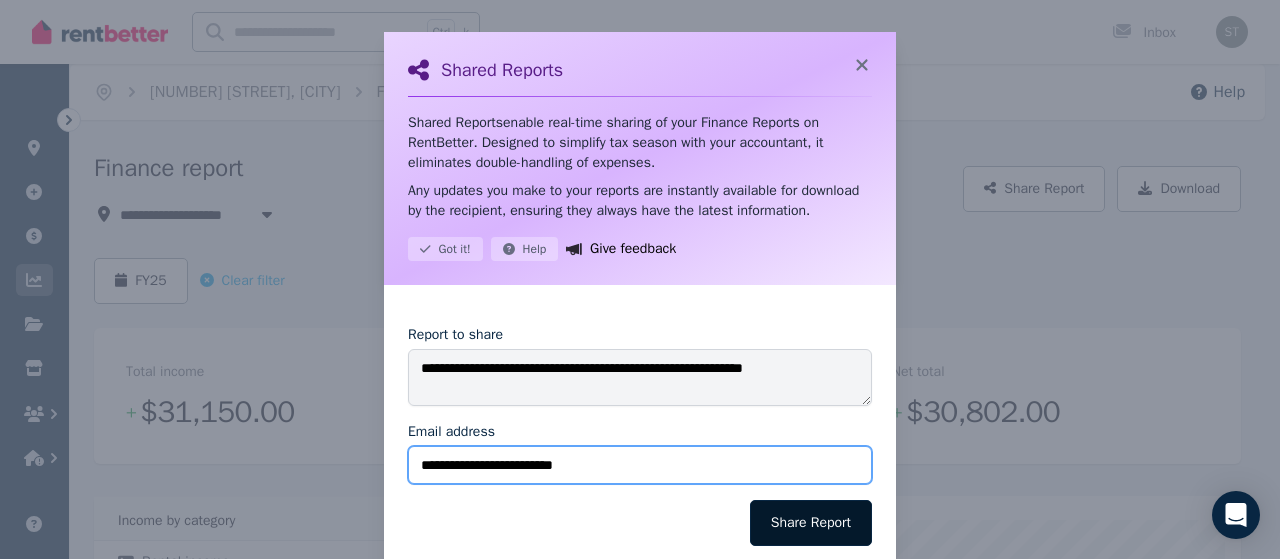 type on "**********" 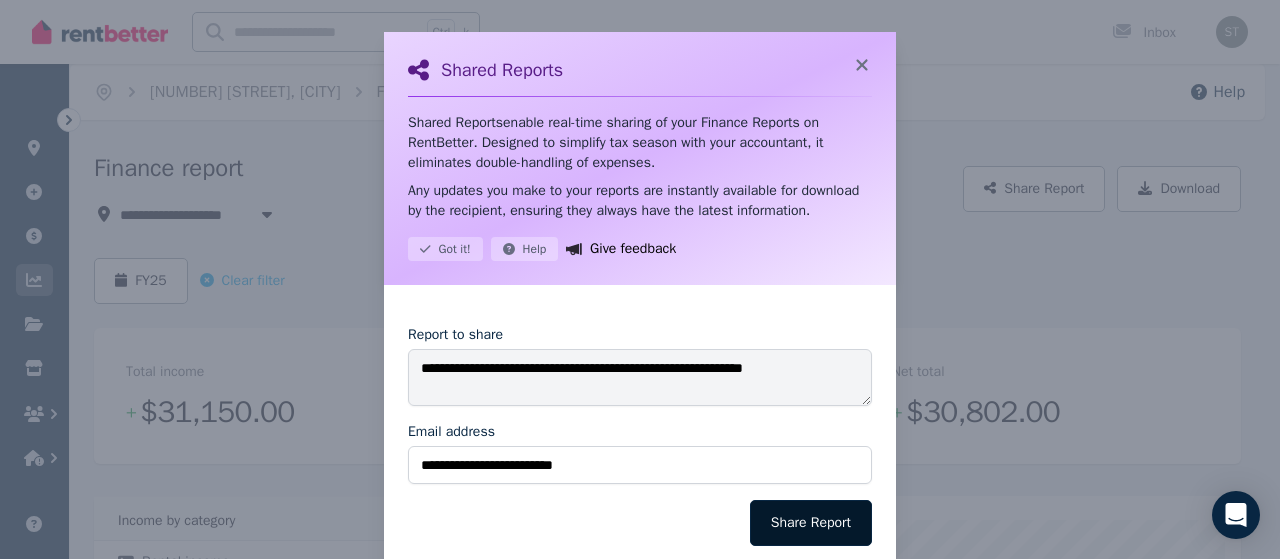 click on "Share Report" at bounding box center (811, 523) 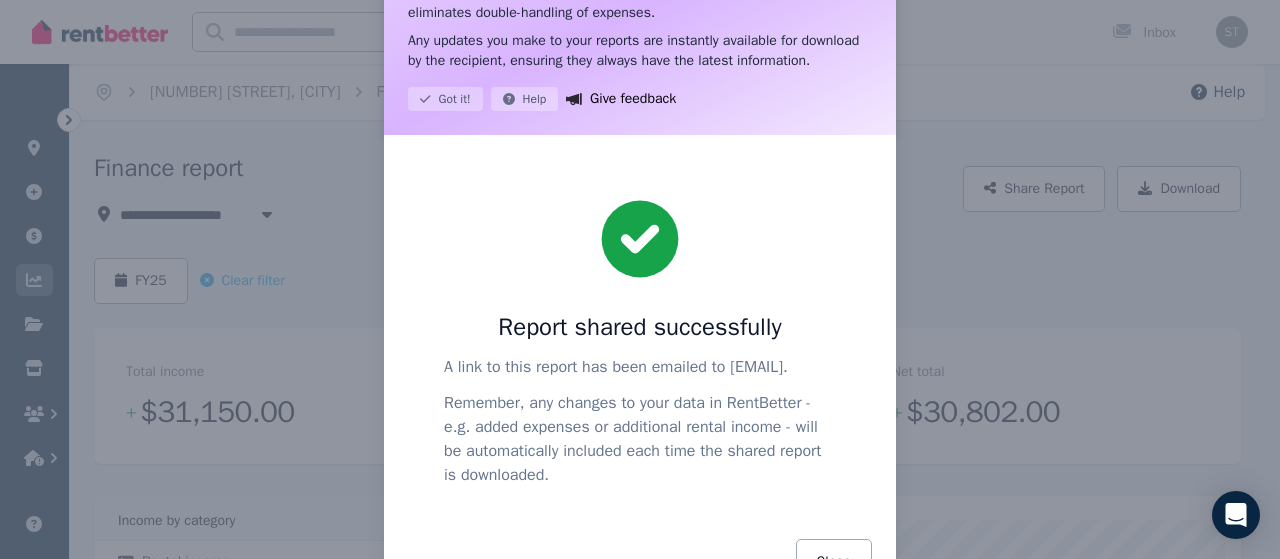 scroll, scrollTop: 255, scrollLeft: 0, axis: vertical 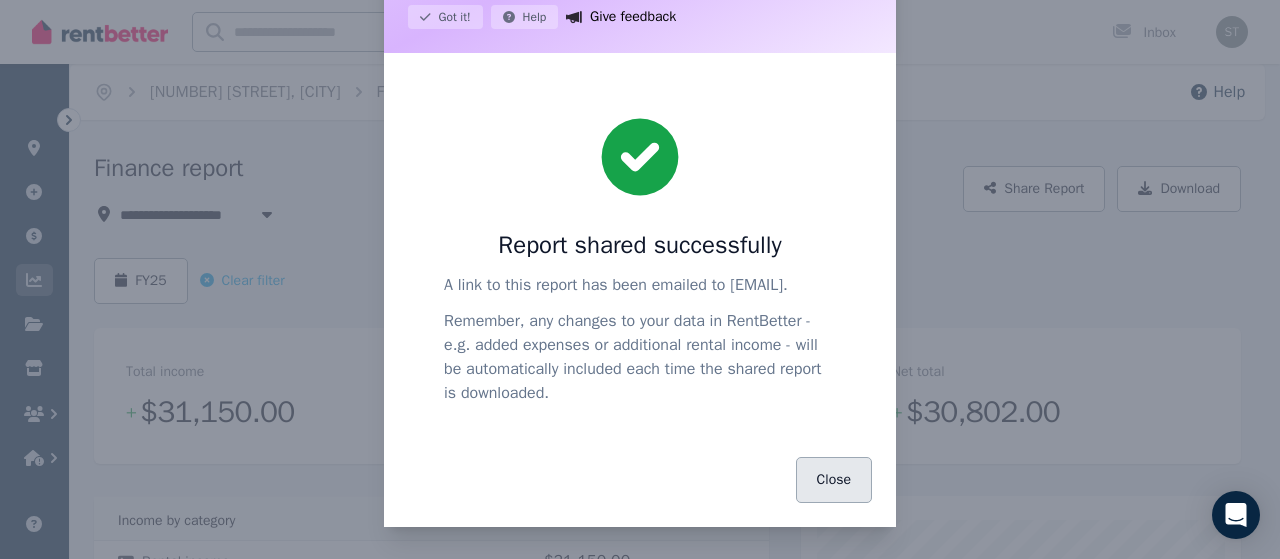 click on "Close" at bounding box center [834, 480] 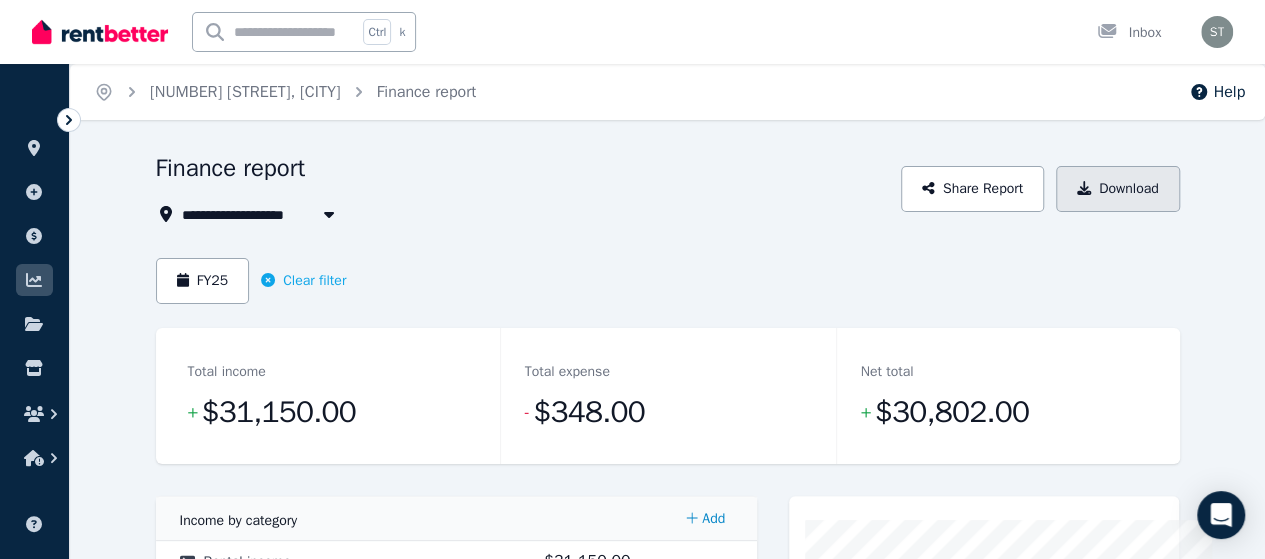 click on "Download" at bounding box center (1118, 189) 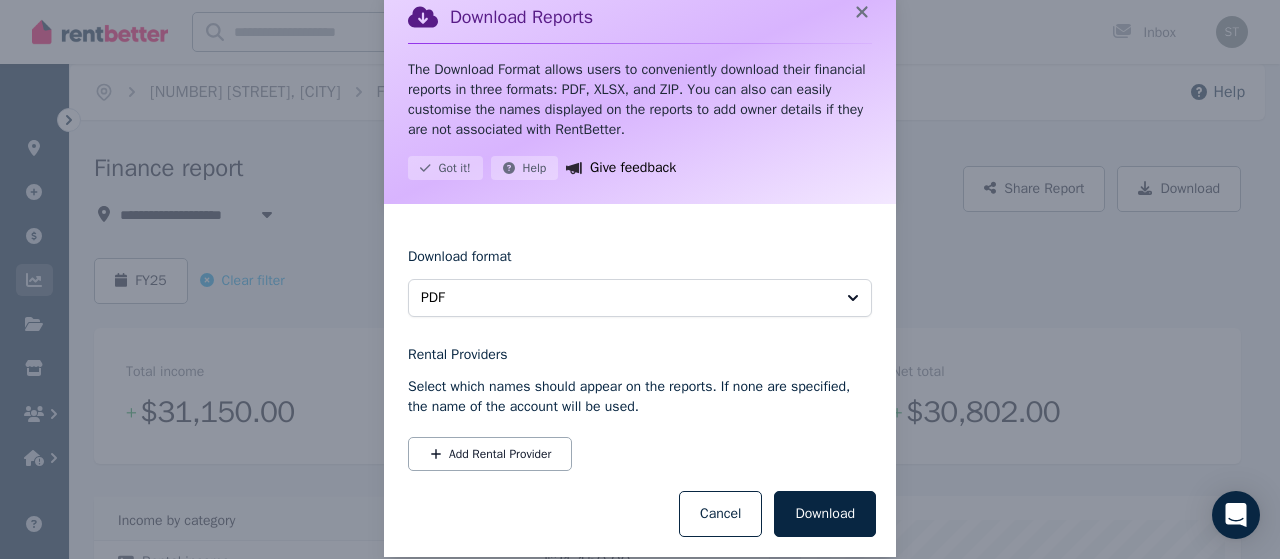 scroll, scrollTop: 81, scrollLeft: 0, axis: vertical 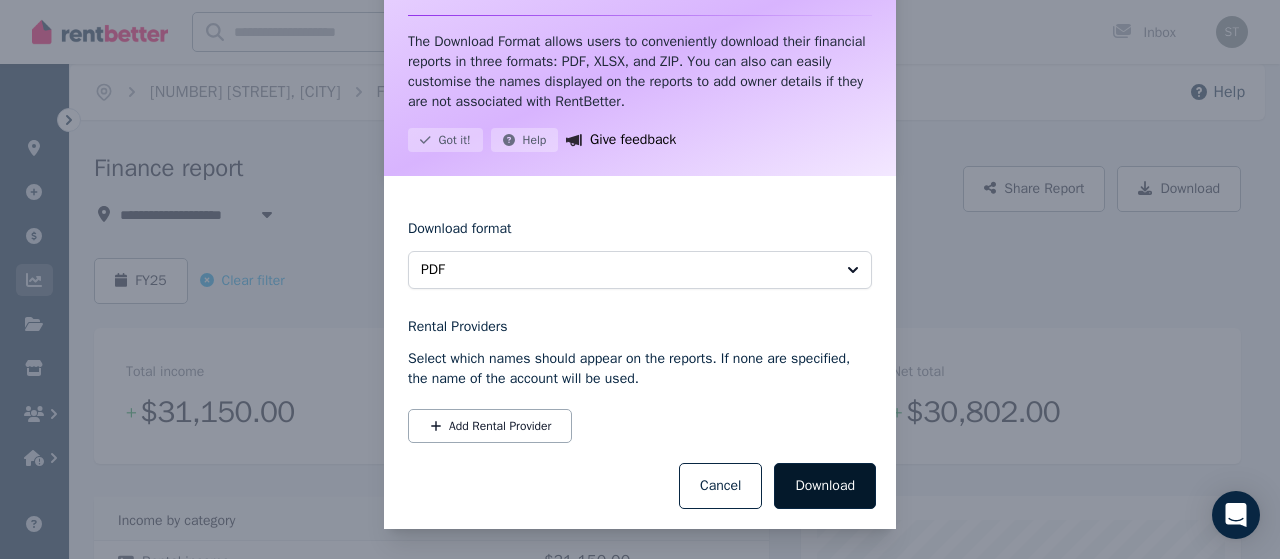 click on "Download" at bounding box center (825, 486) 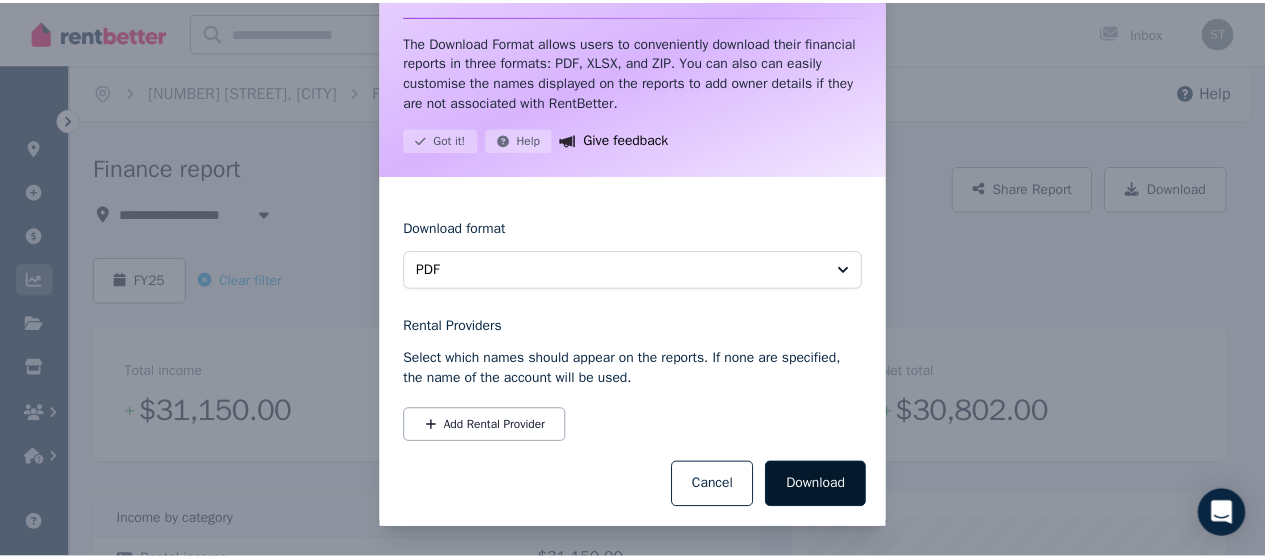 scroll, scrollTop: 56, scrollLeft: 0, axis: vertical 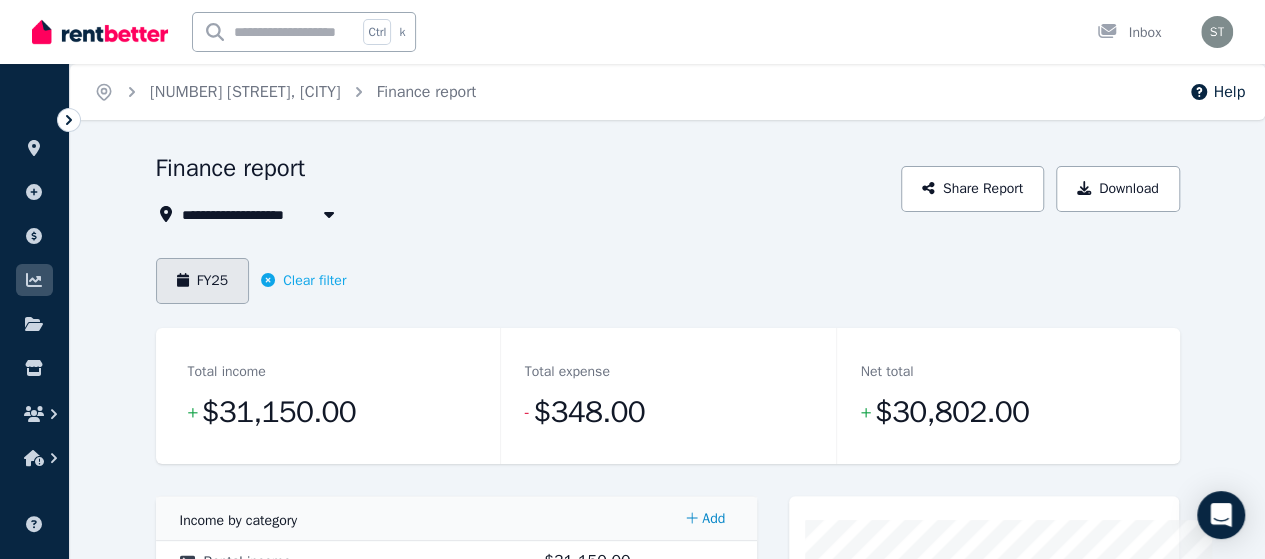 click on "FY25" at bounding box center [203, 281] 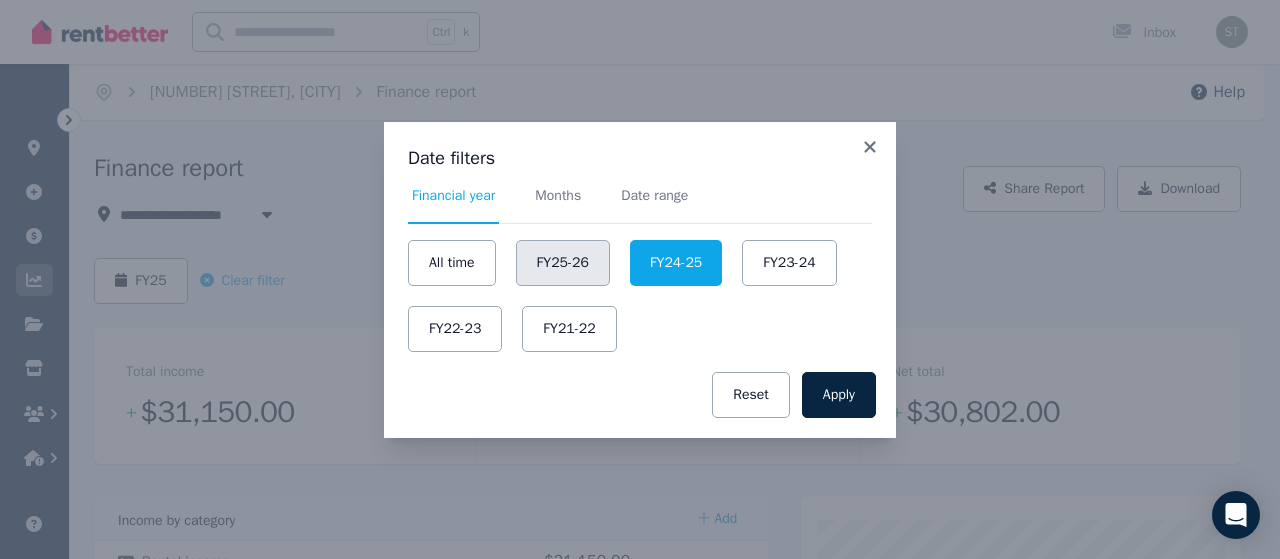 click on "FY25-26" at bounding box center (563, 263) 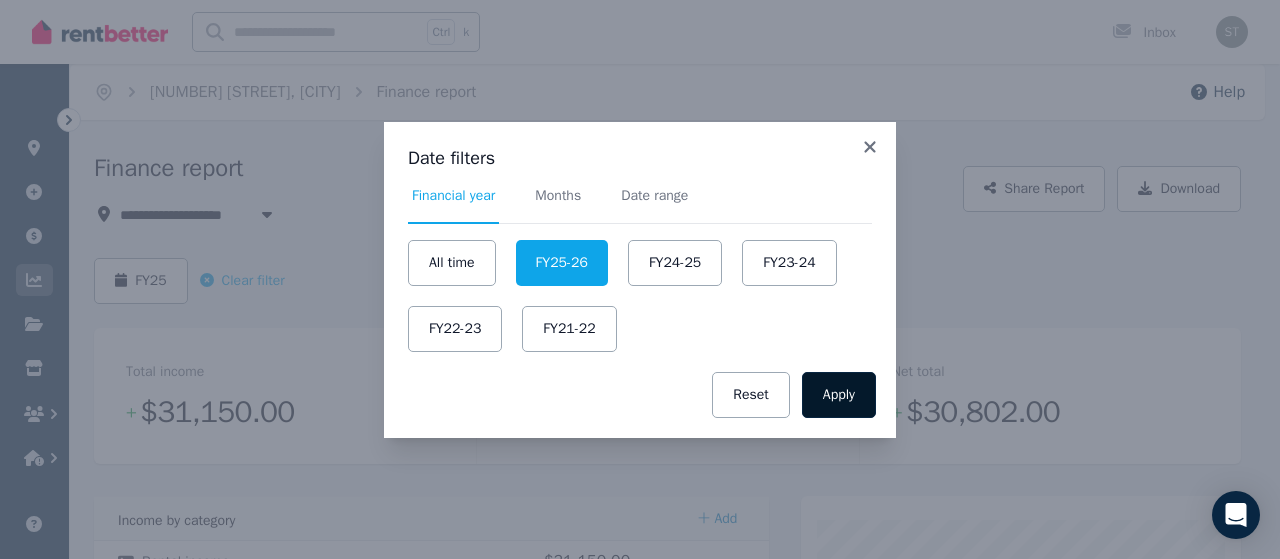click on "Apply" at bounding box center (839, 395) 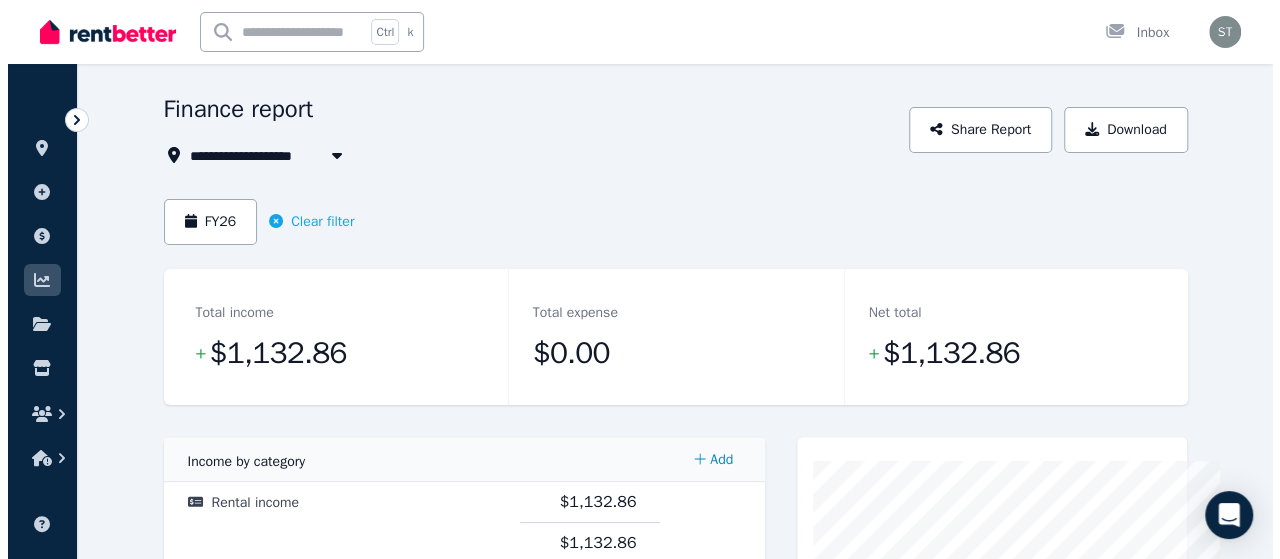 scroll, scrollTop: 0, scrollLeft: 0, axis: both 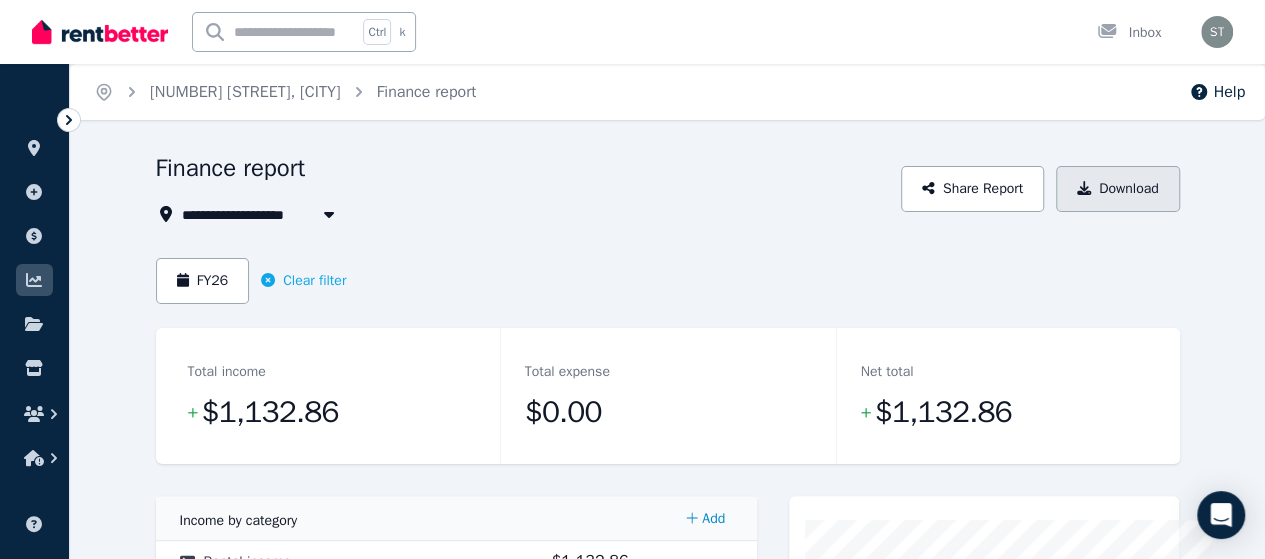 click 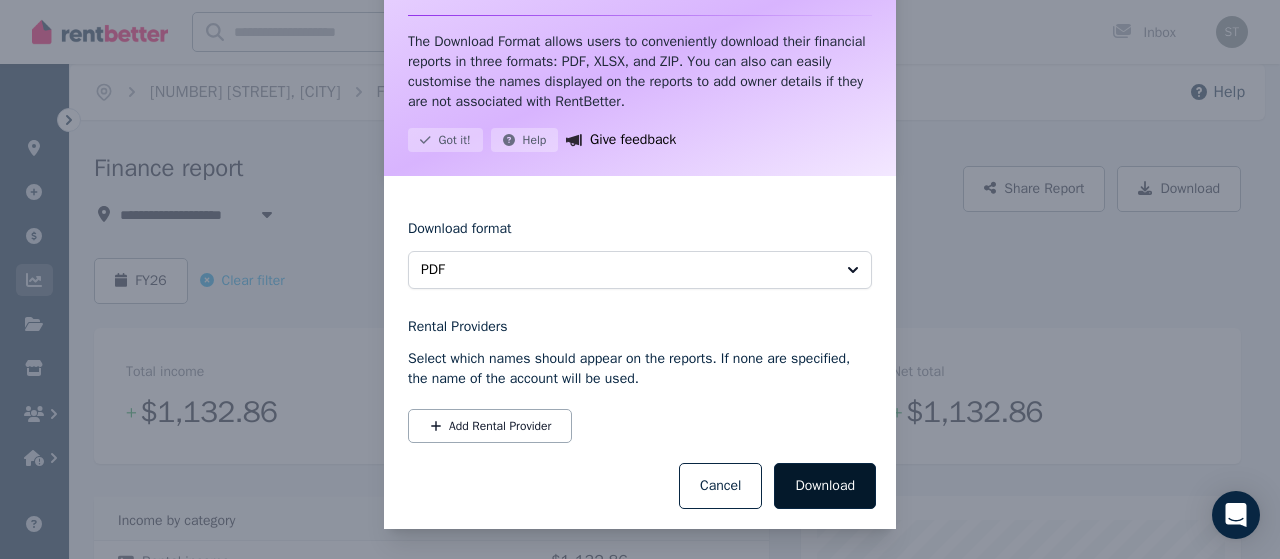 click on "Download" at bounding box center [825, 486] 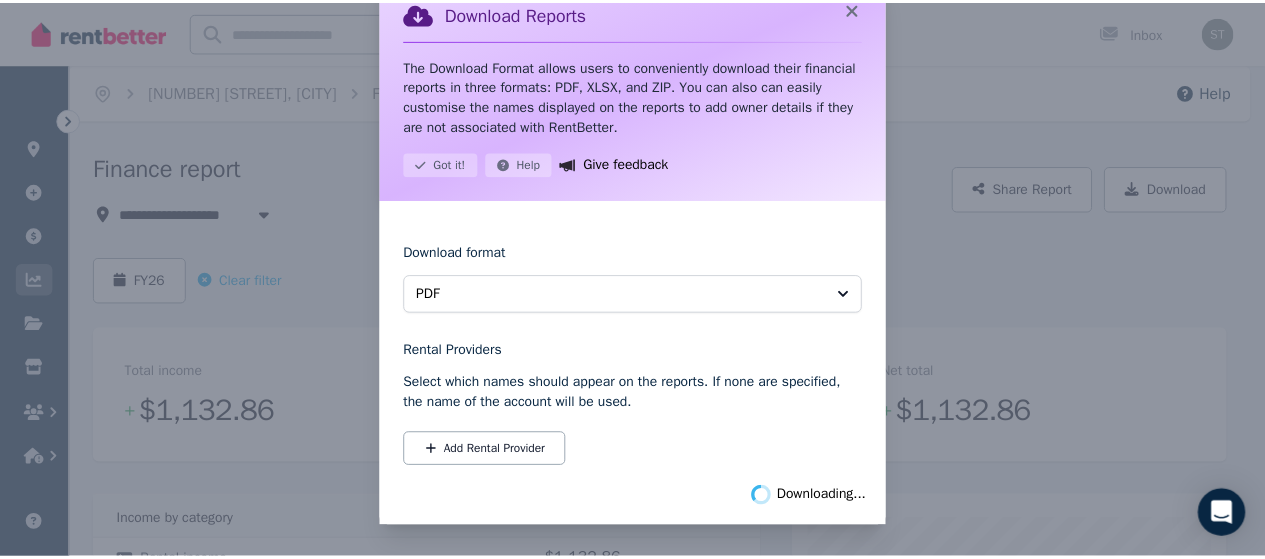 scroll, scrollTop: 56, scrollLeft: 0, axis: vertical 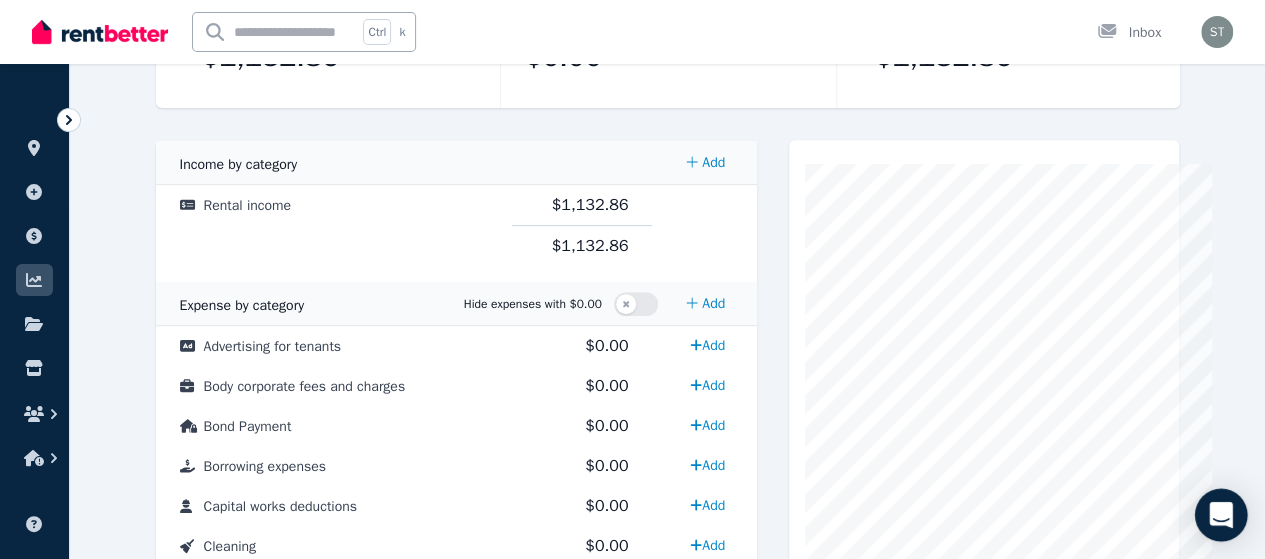 click at bounding box center (1221, 515) 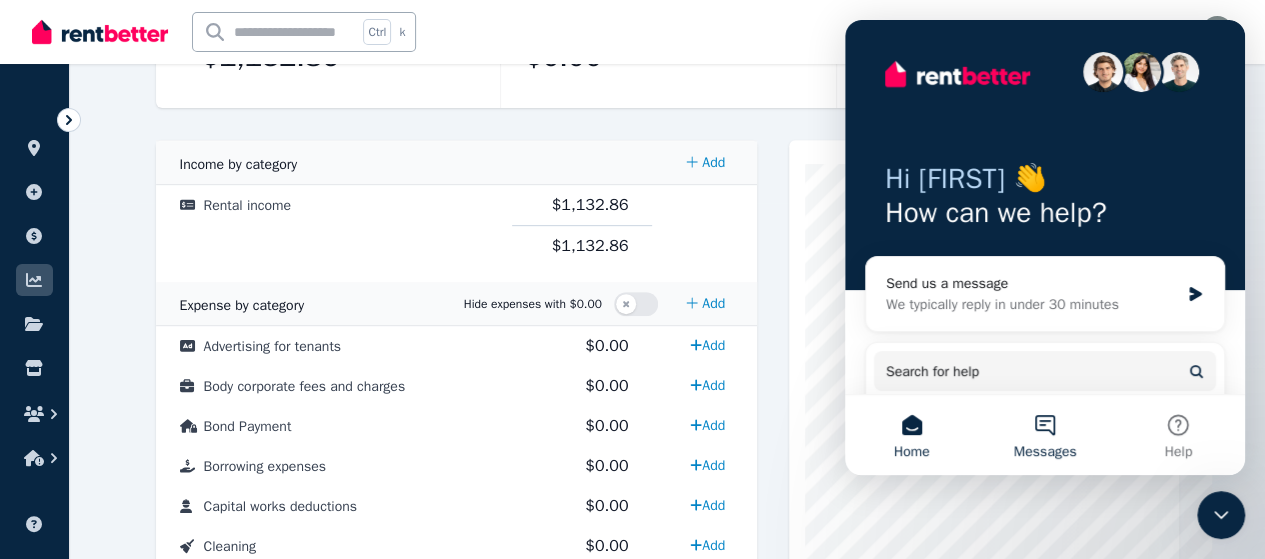scroll, scrollTop: 0, scrollLeft: 0, axis: both 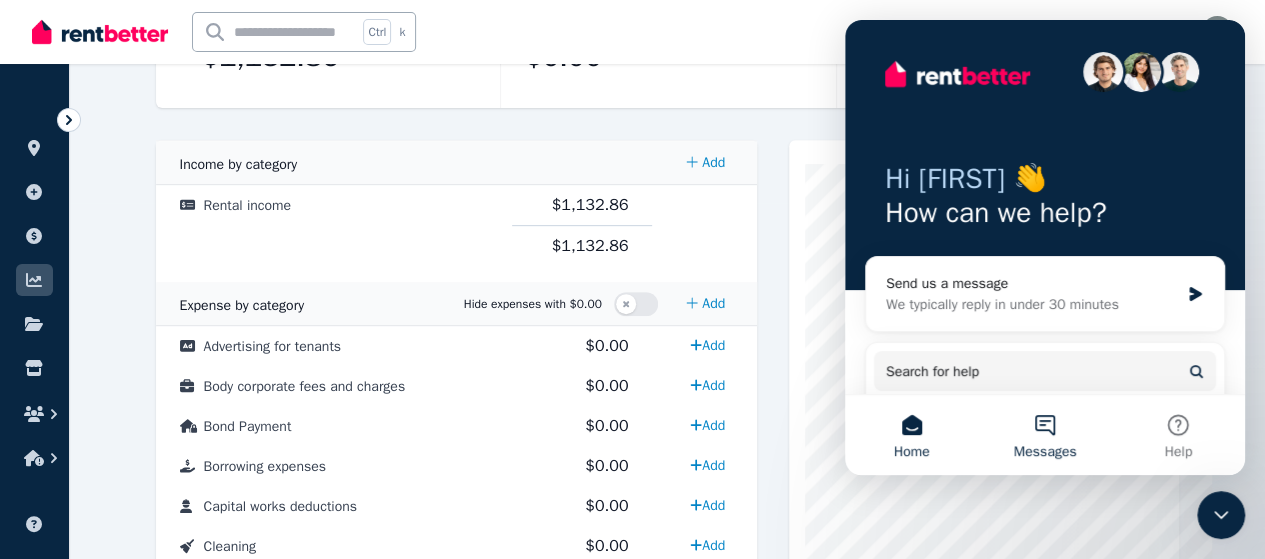 click on "Messages" at bounding box center [1044, 435] 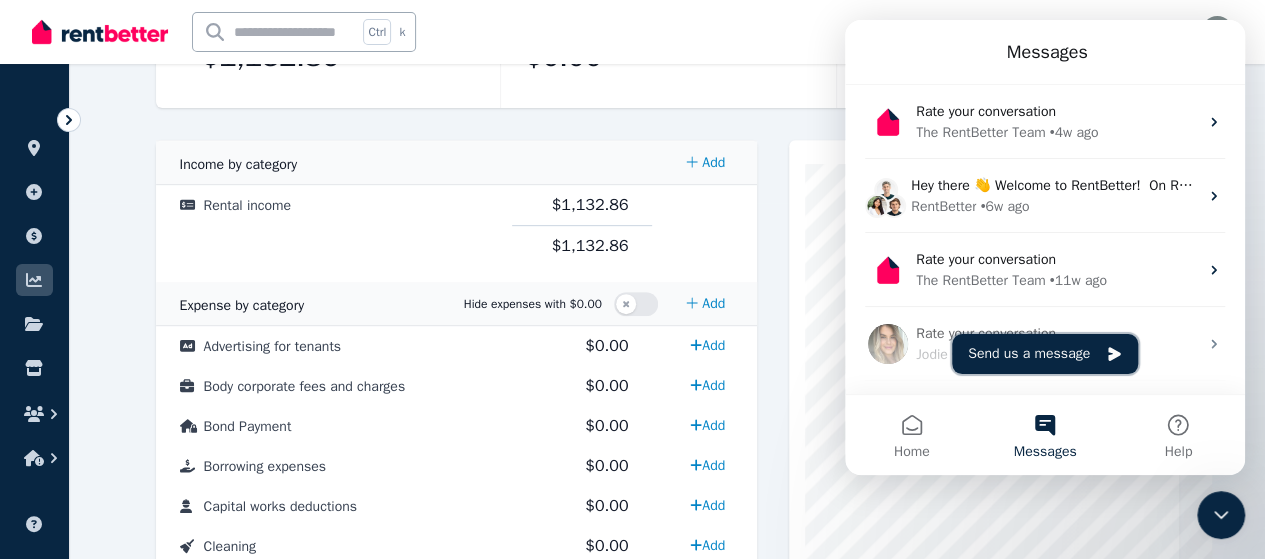 click on "Send us a message" at bounding box center [1045, 354] 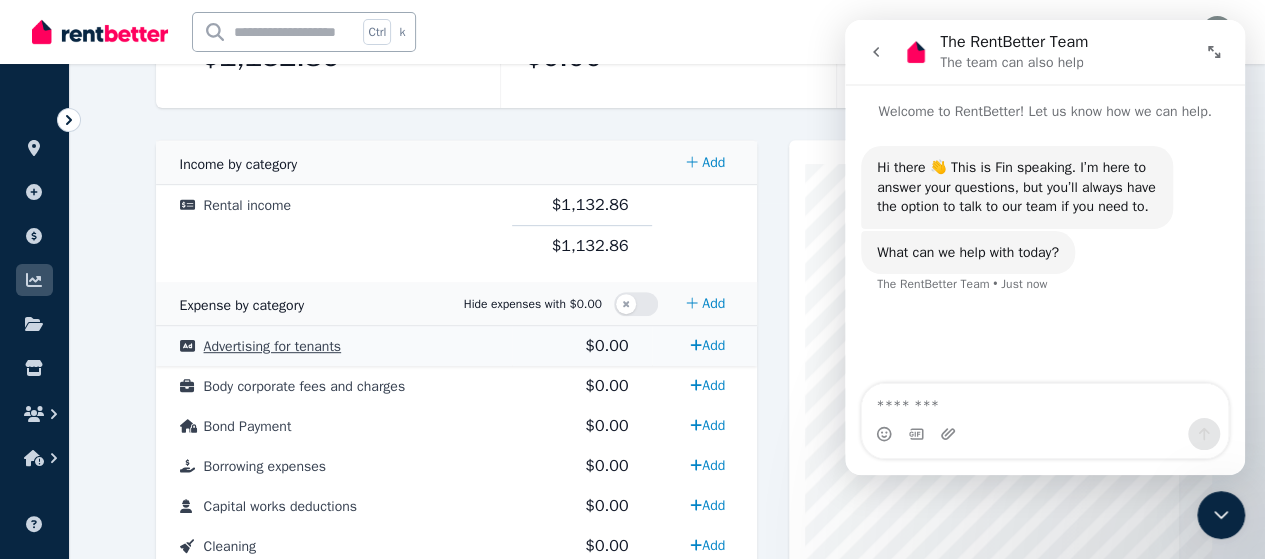 scroll, scrollTop: 0, scrollLeft: 0, axis: both 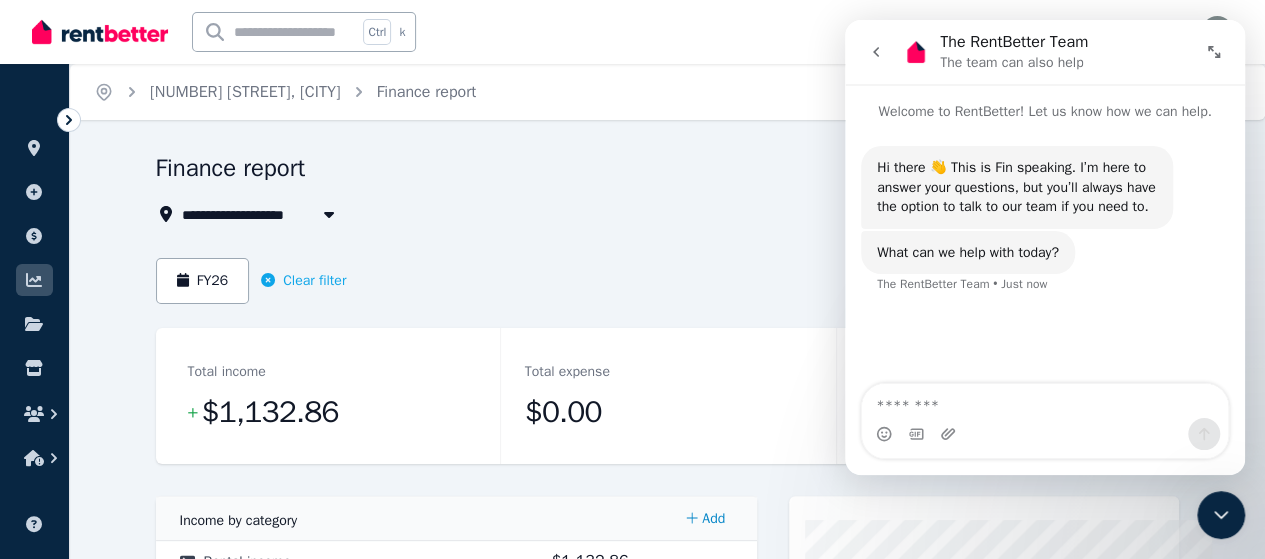 click on "**********" at bounding box center (523, 189) 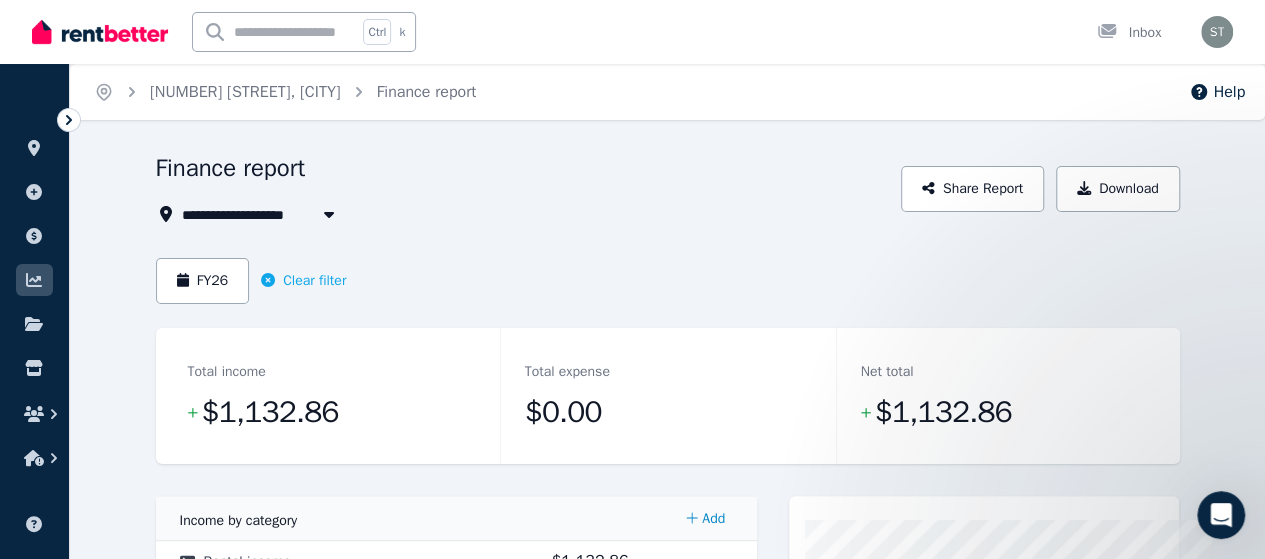 scroll, scrollTop: 0, scrollLeft: 0, axis: both 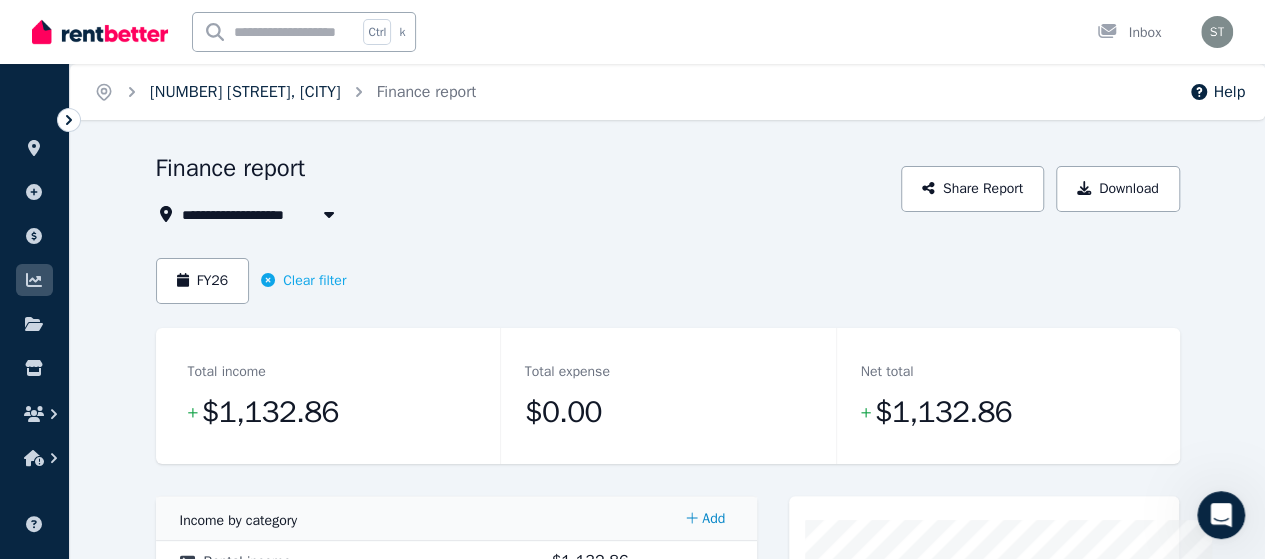 click on "[NUMBER] [STREET], [CITY]" at bounding box center [245, 92] 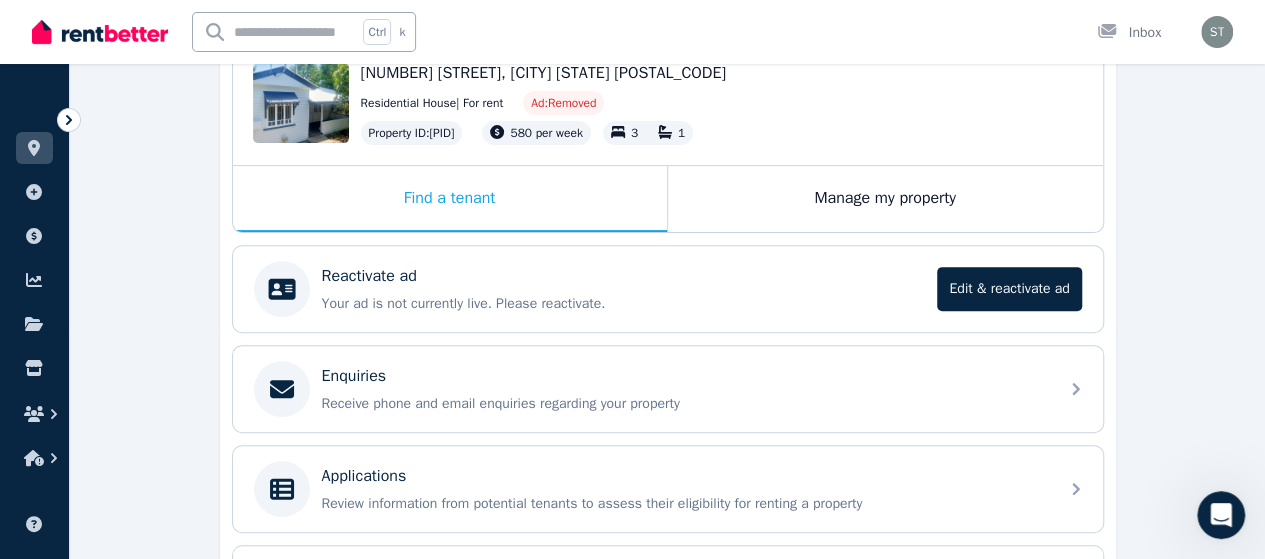 scroll, scrollTop: 484, scrollLeft: 0, axis: vertical 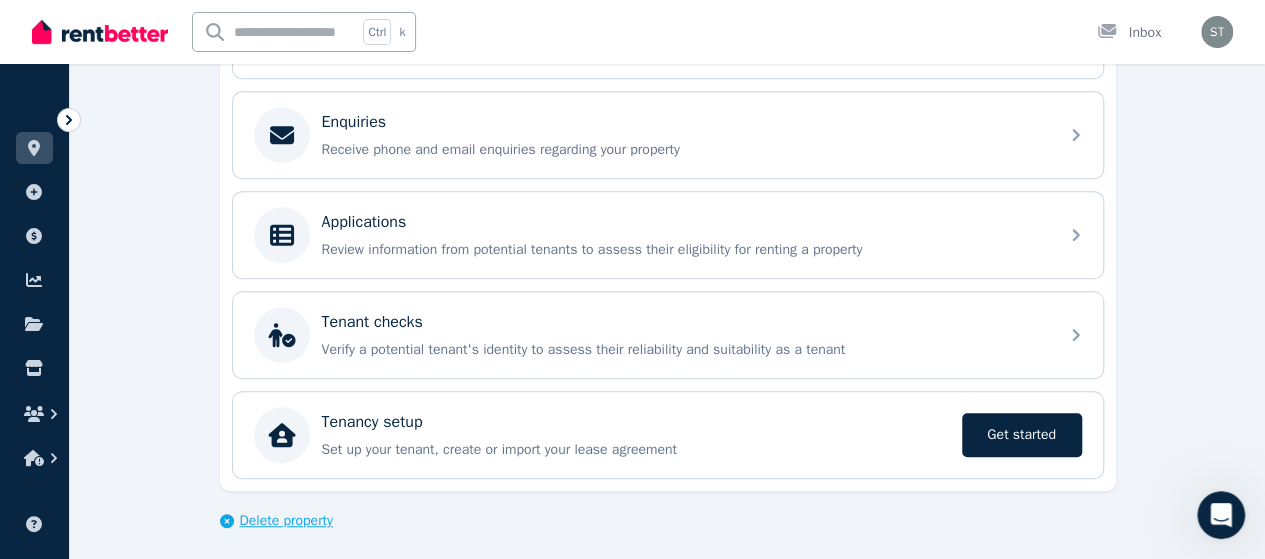 click on "Delete property" at bounding box center (286, 521) 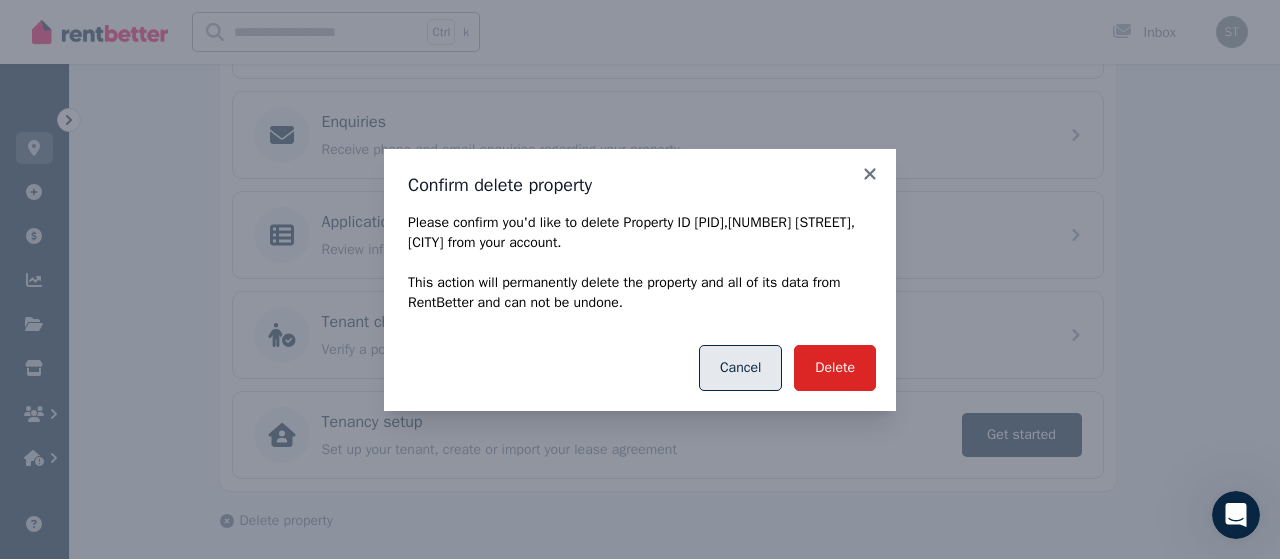 click on "Cancel" at bounding box center [740, 368] 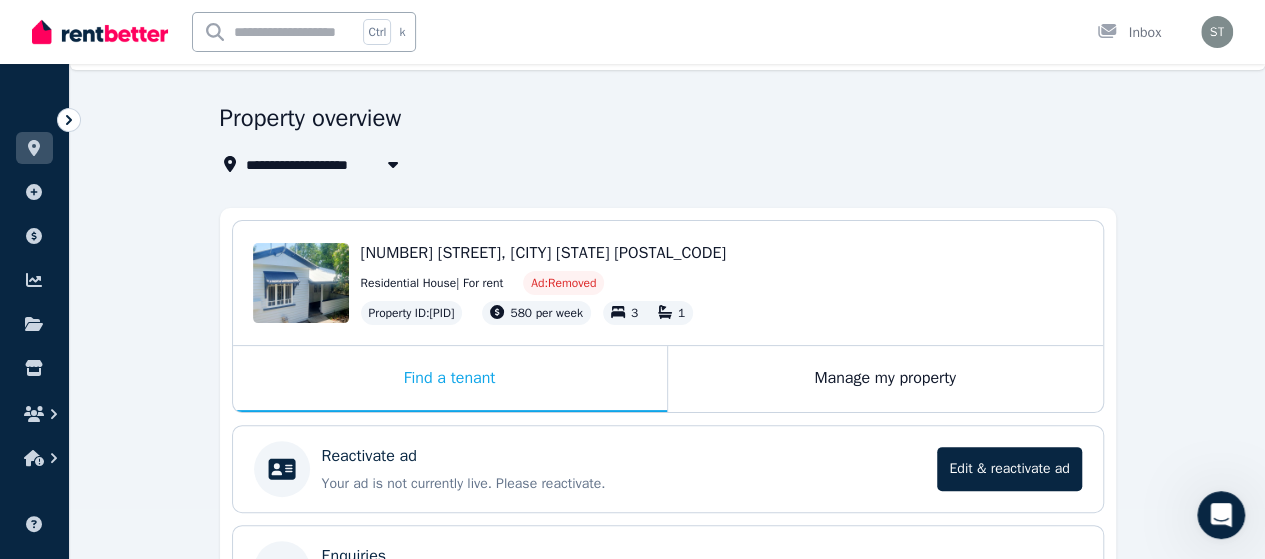 scroll, scrollTop: 0, scrollLeft: 0, axis: both 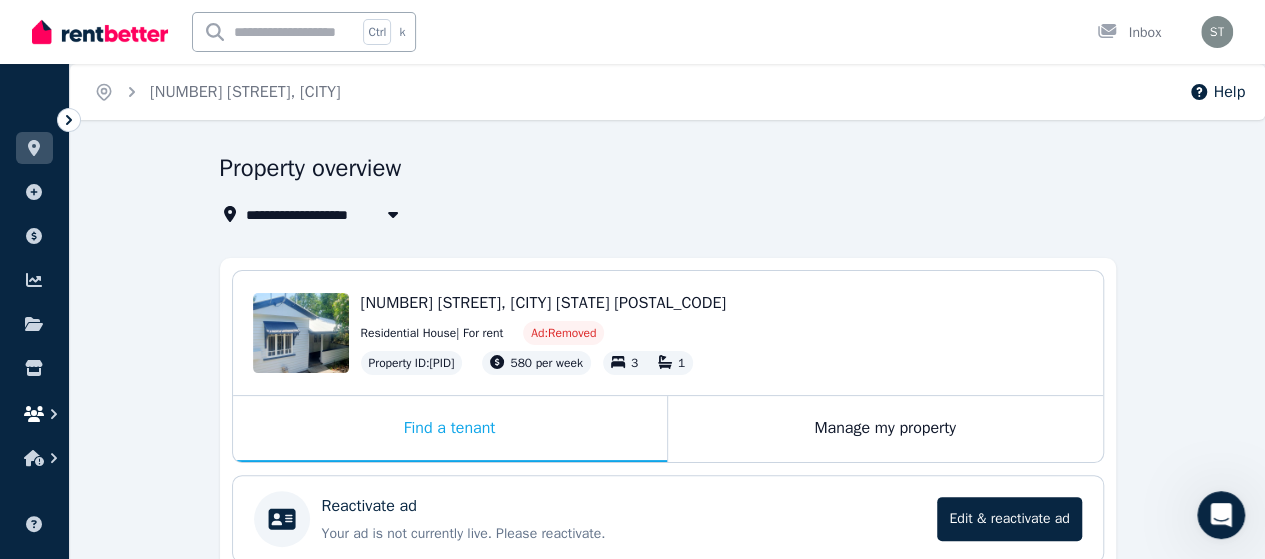 click 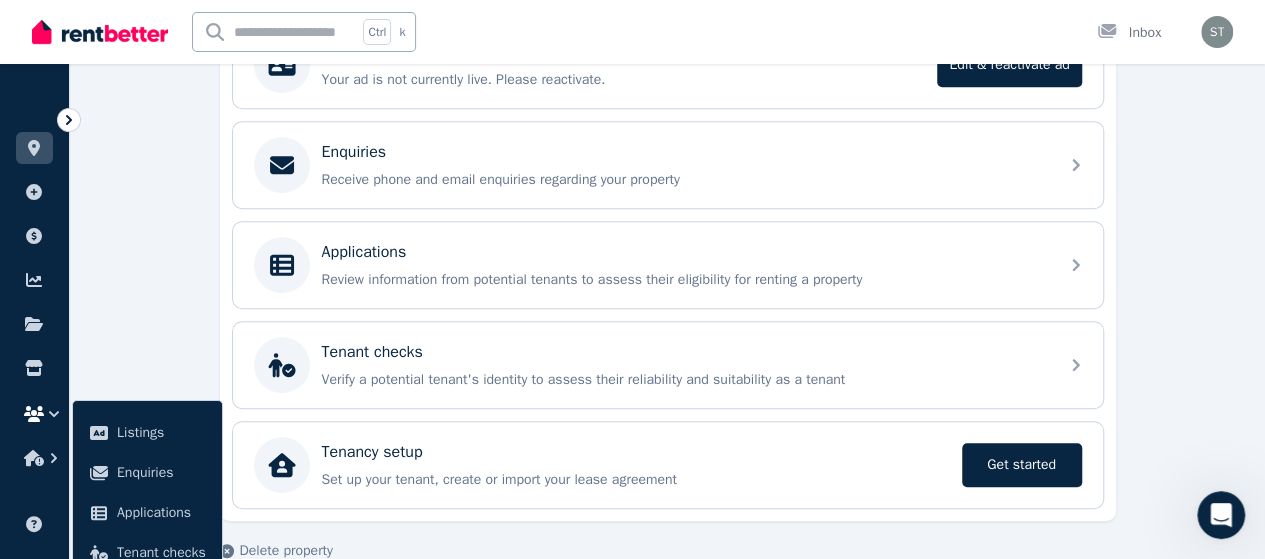 scroll, scrollTop: 484, scrollLeft: 0, axis: vertical 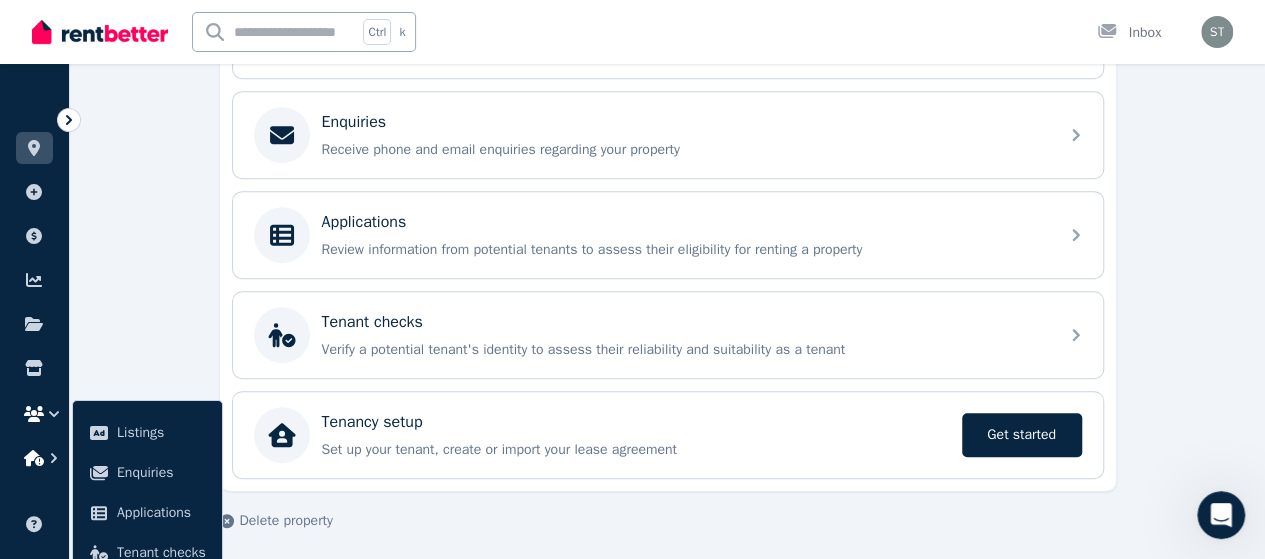 click 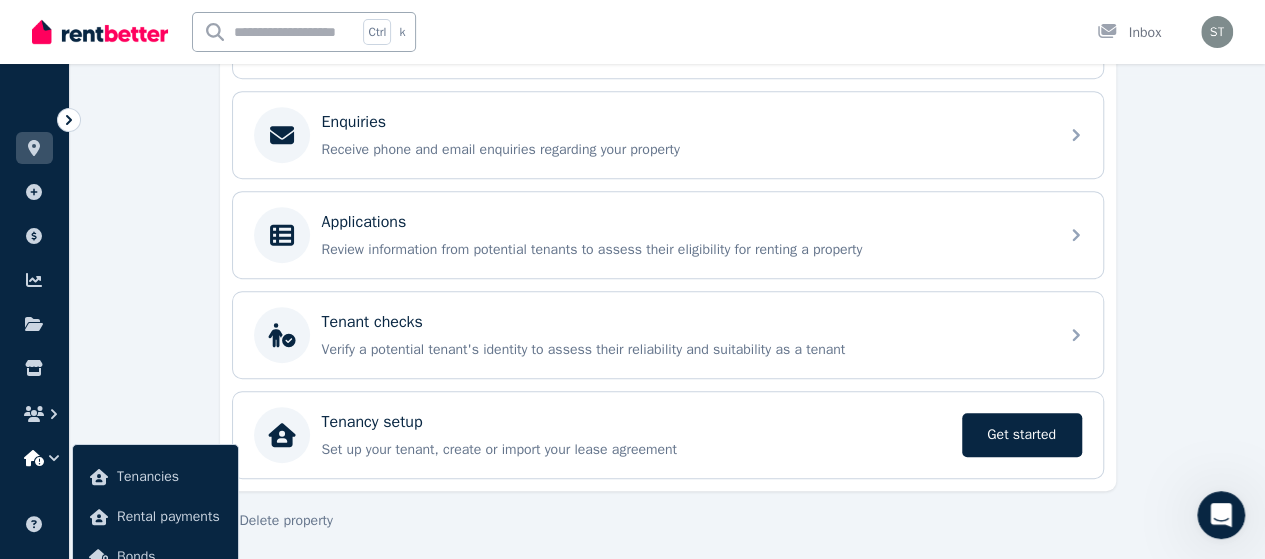 click 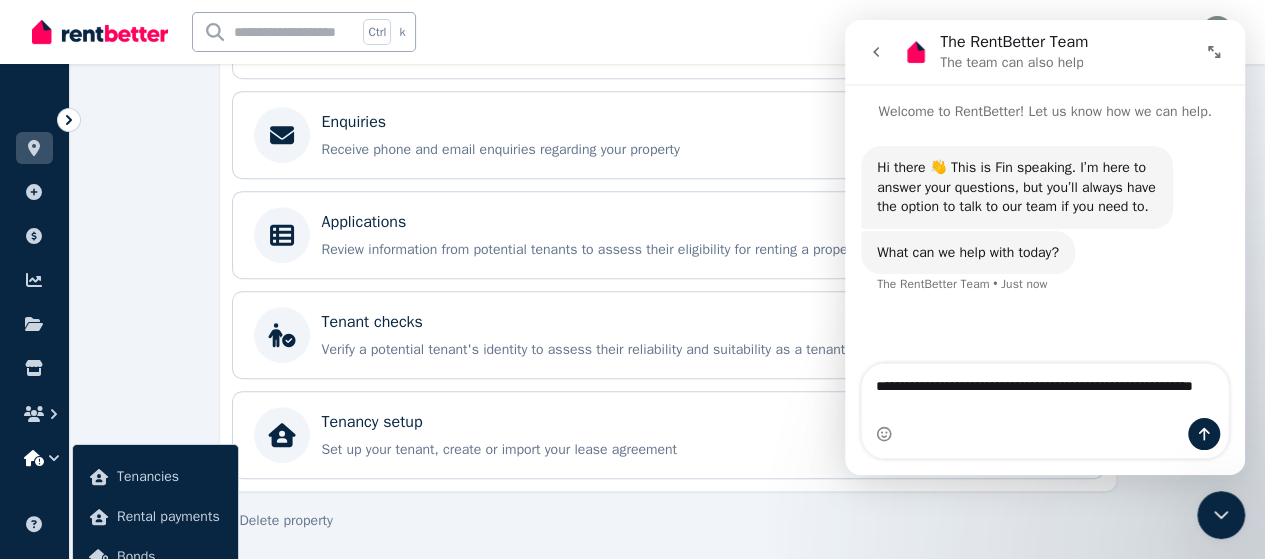 click on "**********" at bounding box center [1045, 391] 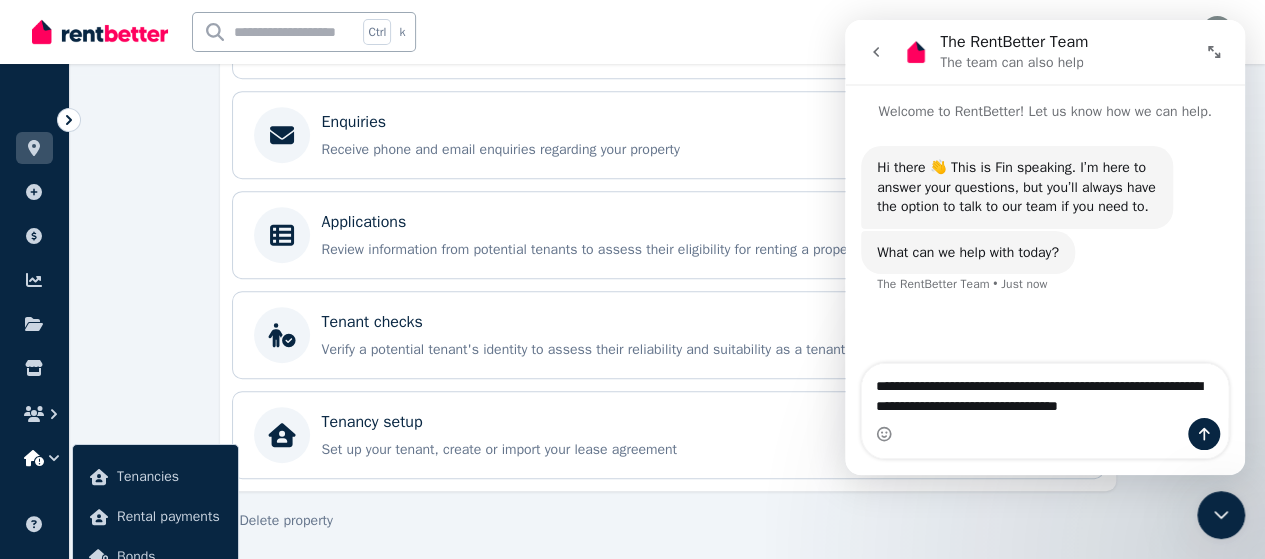click on "**********" at bounding box center (1045, 391) 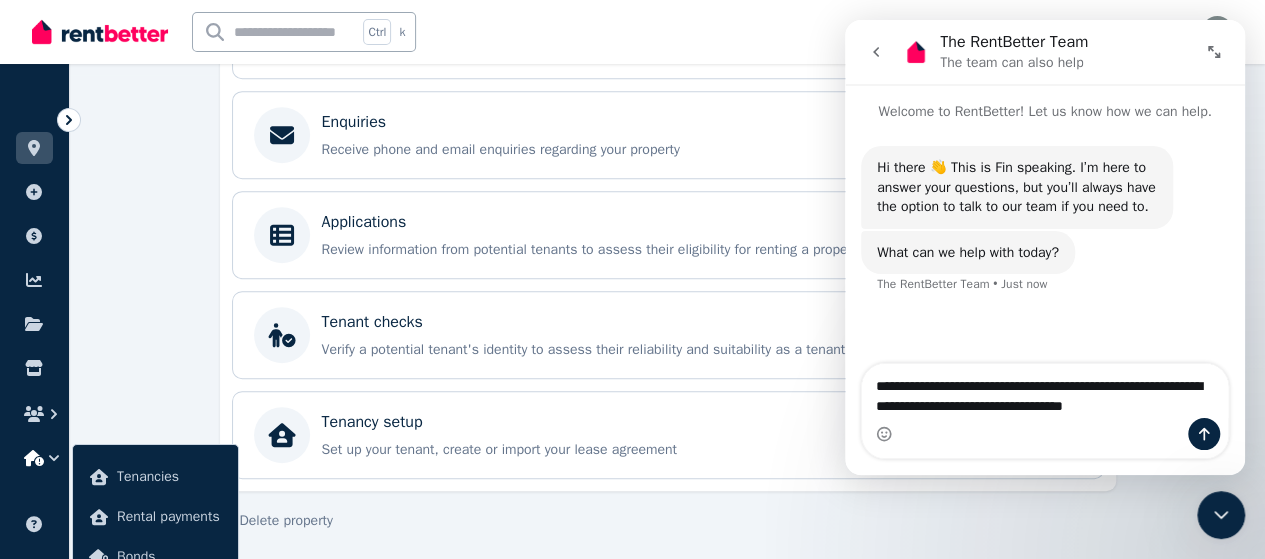 click on "**********" at bounding box center [1045, 391] 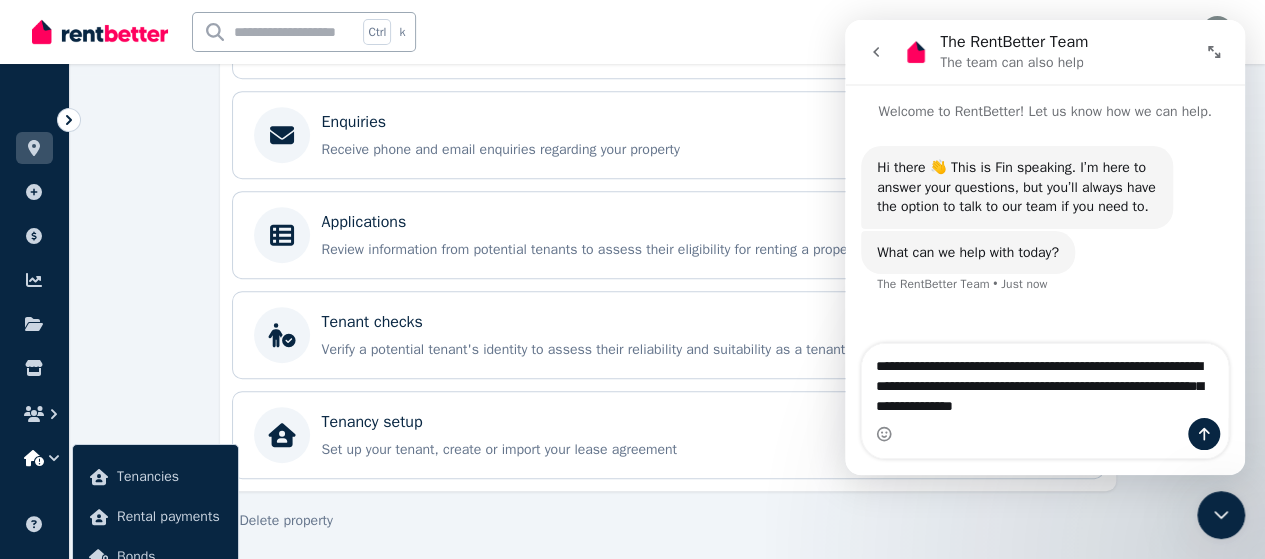 type on "**********" 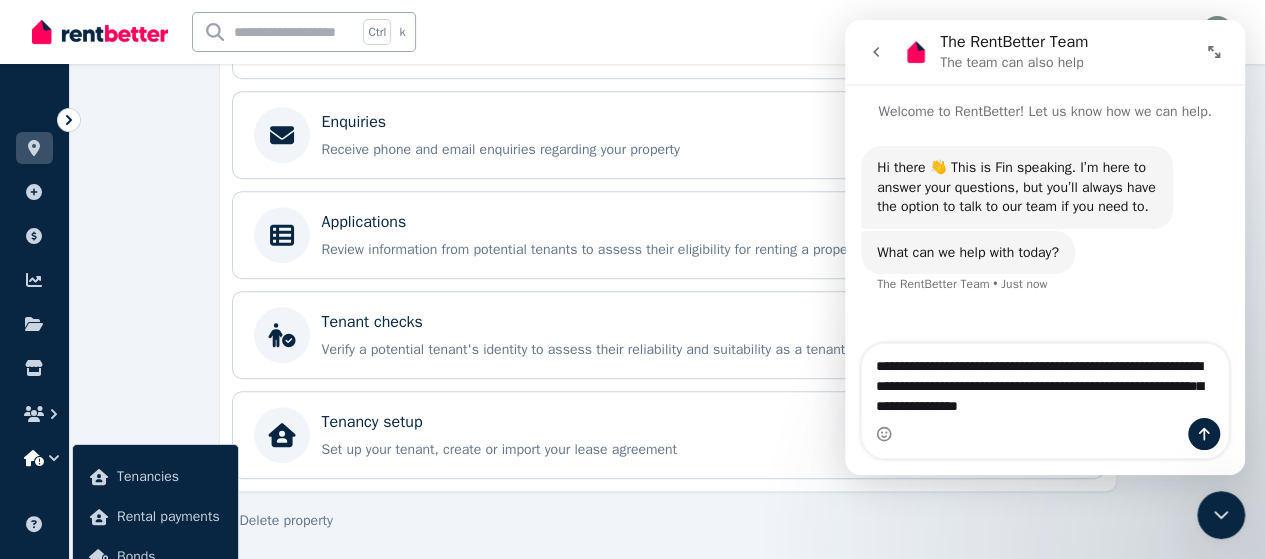 type 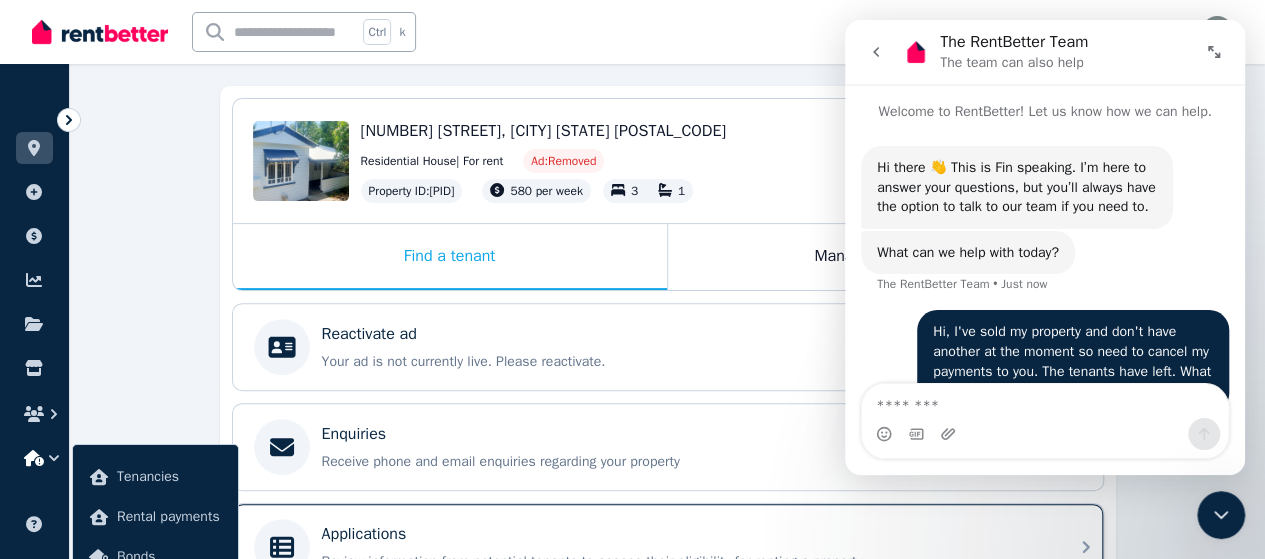 scroll, scrollTop: 0, scrollLeft: 0, axis: both 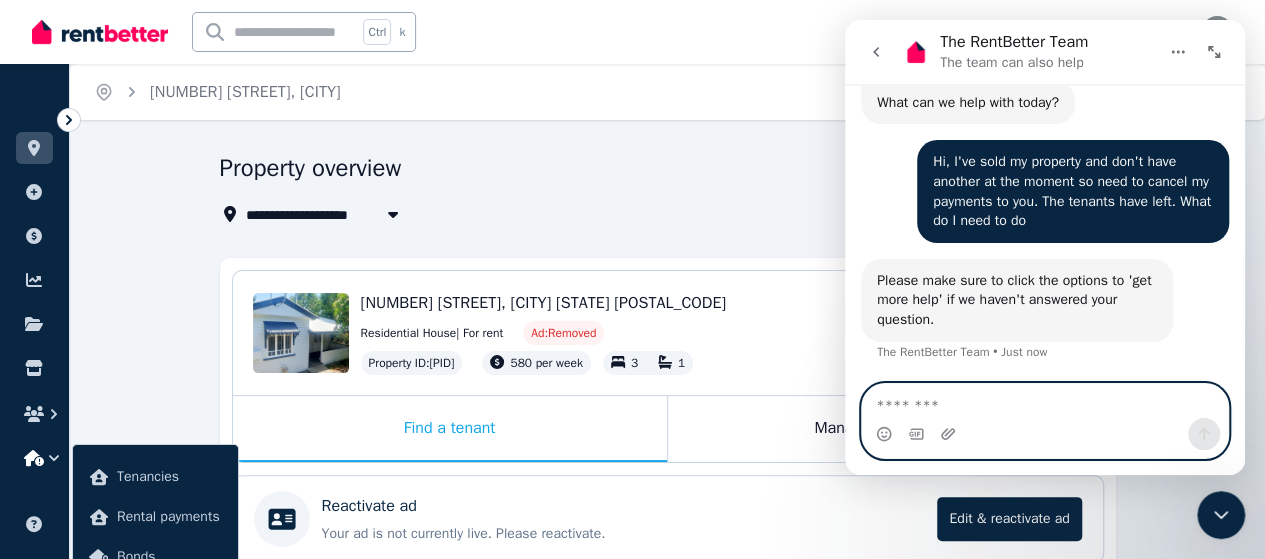 click at bounding box center [1045, 401] 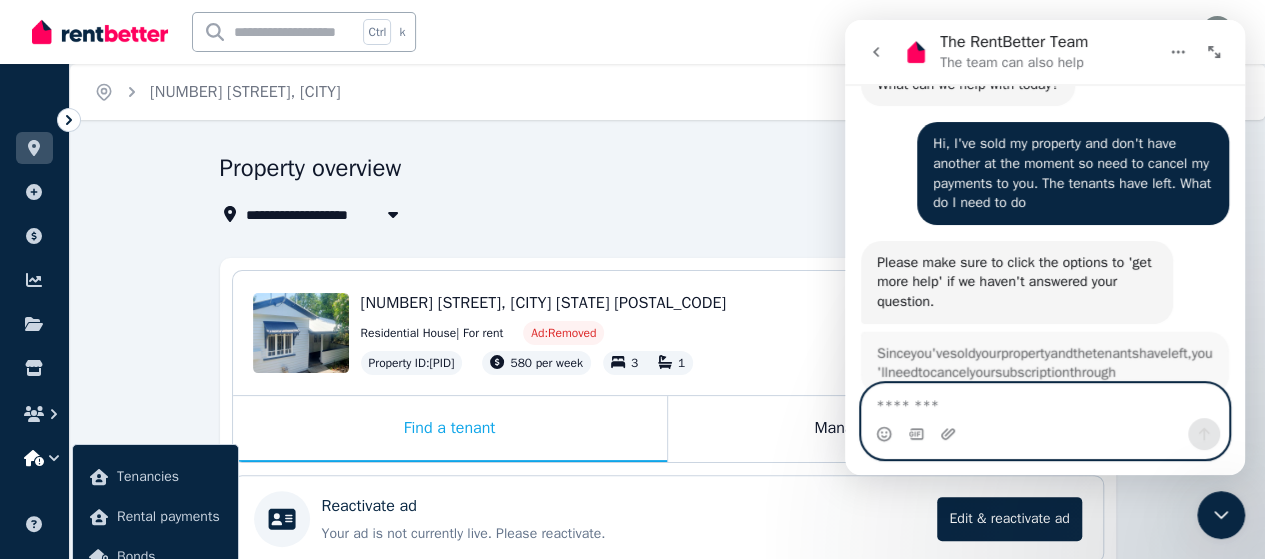 scroll, scrollTop: 224, scrollLeft: 0, axis: vertical 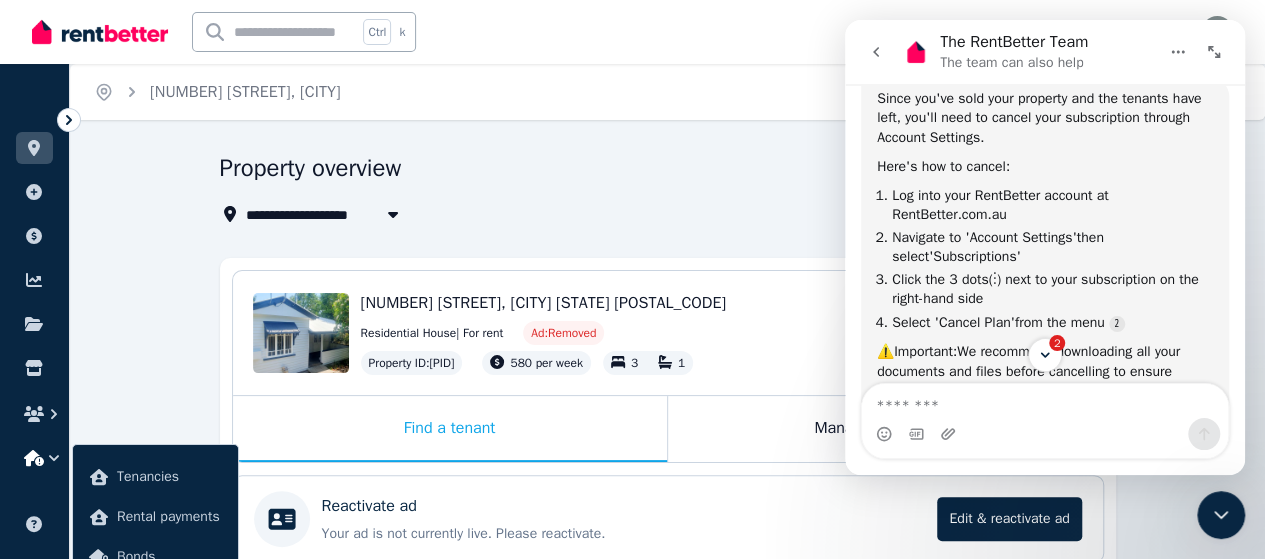 click at bounding box center (100, 32) 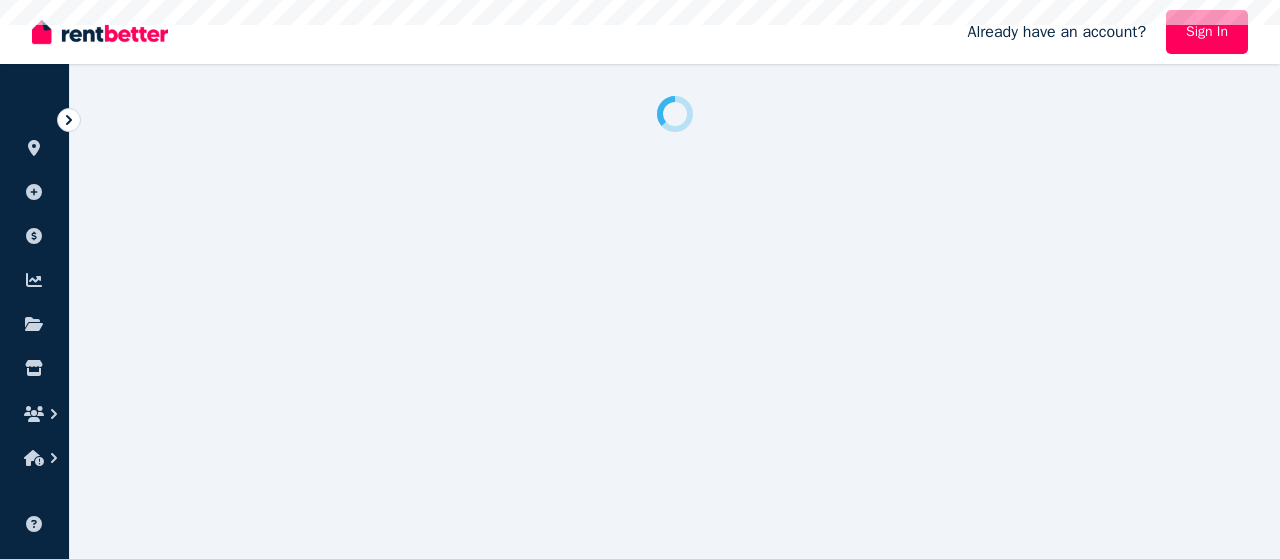 scroll, scrollTop: 0, scrollLeft: 0, axis: both 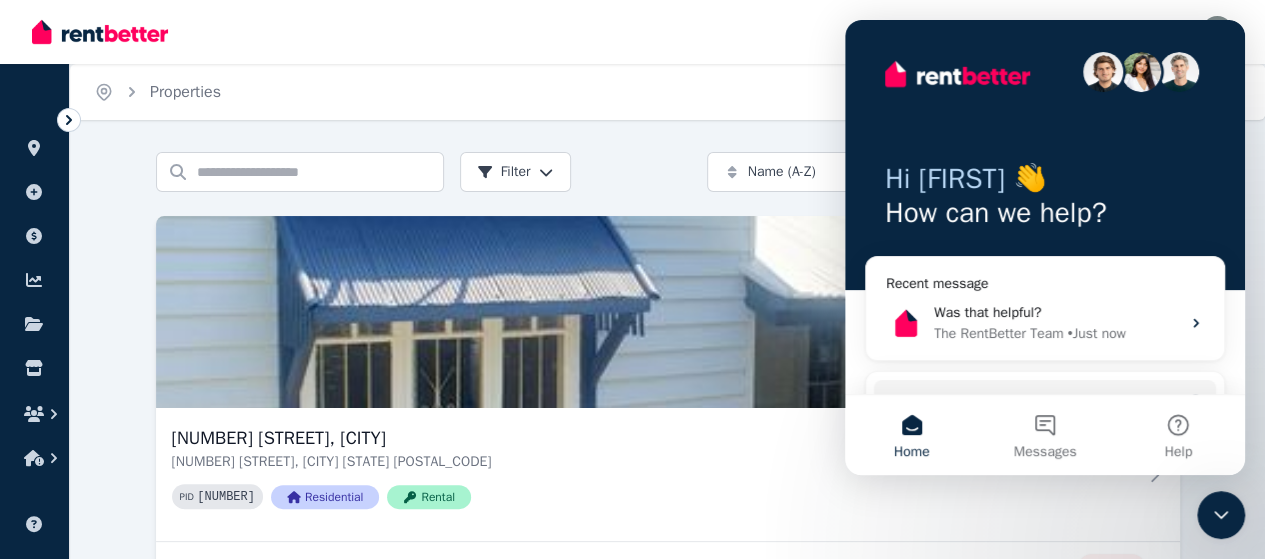 click 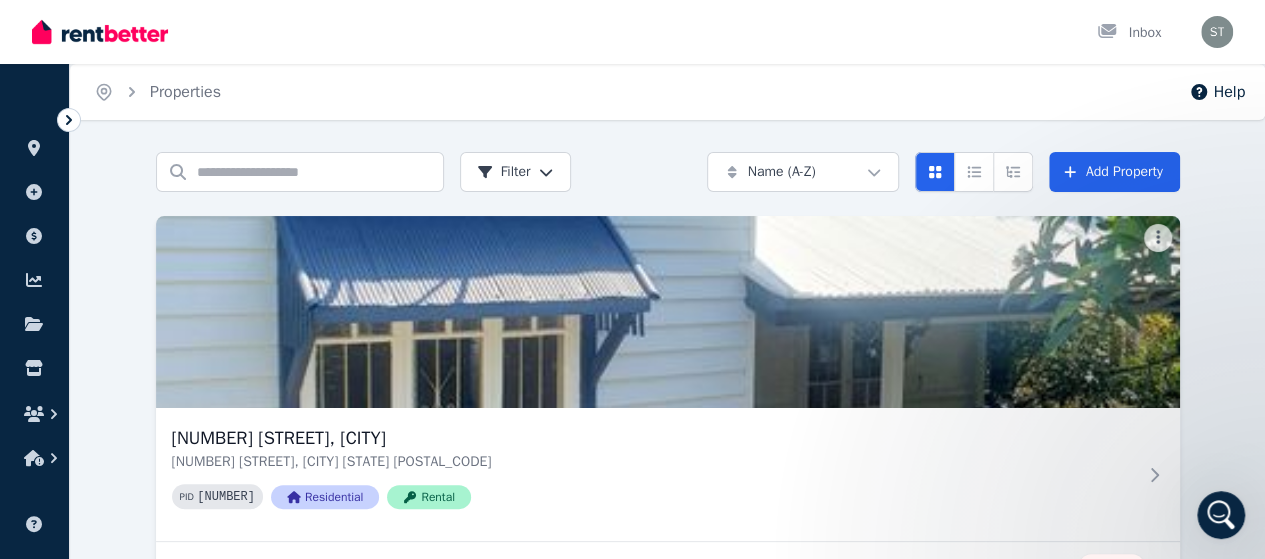 scroll, scrollTop: 0, scrollLeft: 0, axis: both 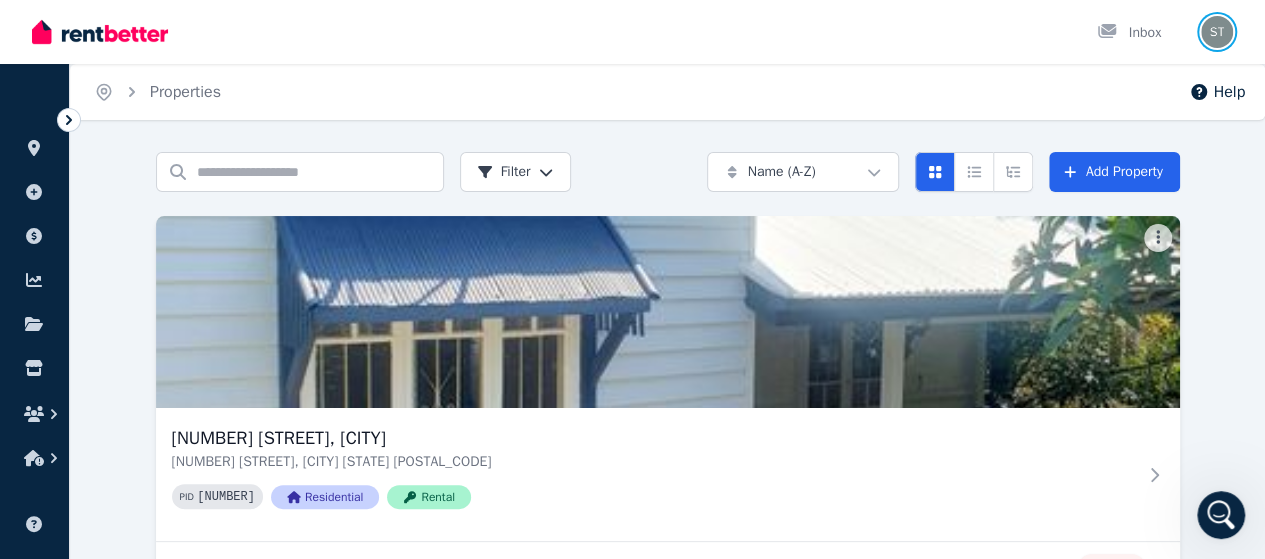 click at bounding box center (1217, 32) 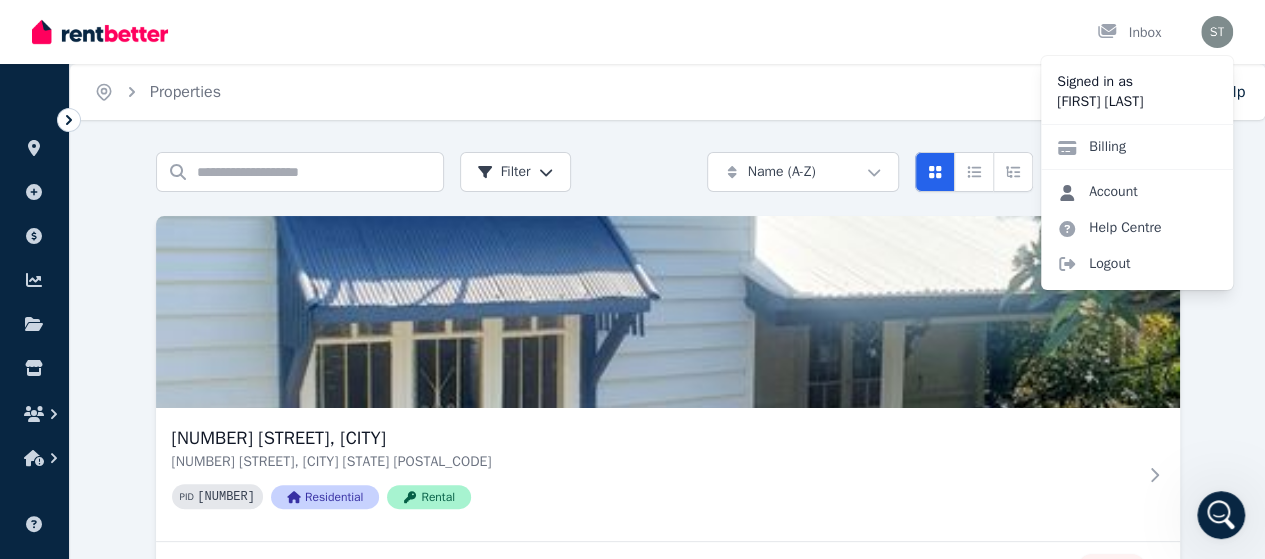 click on "Account" at bounding box center [1097, 192] 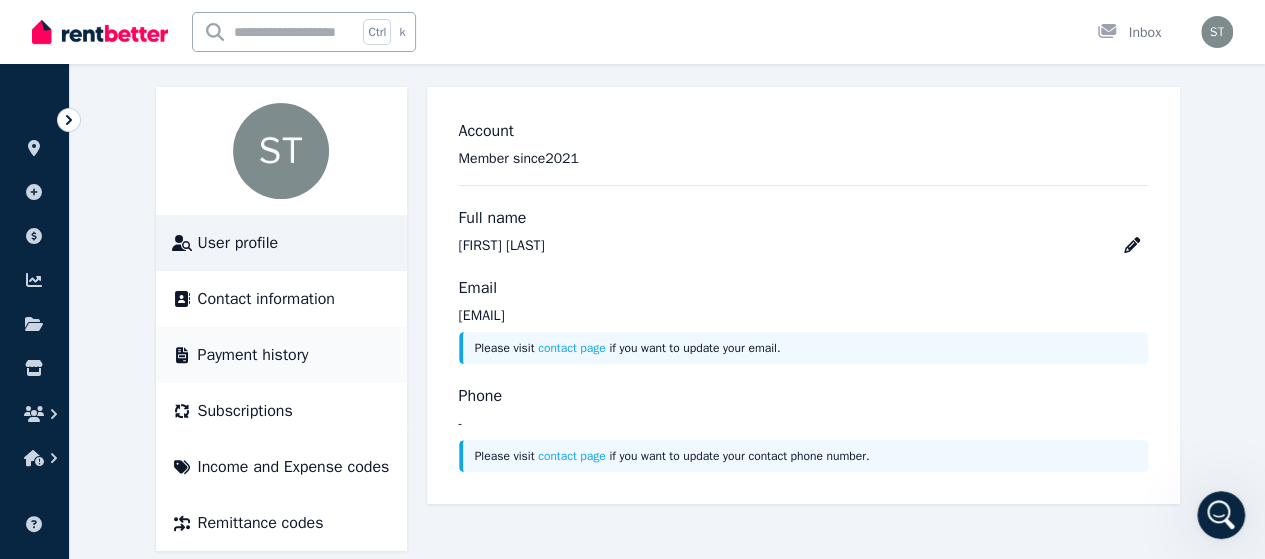 scroll, scrollTop: 162, scrollLeft: 0, axis: vertical 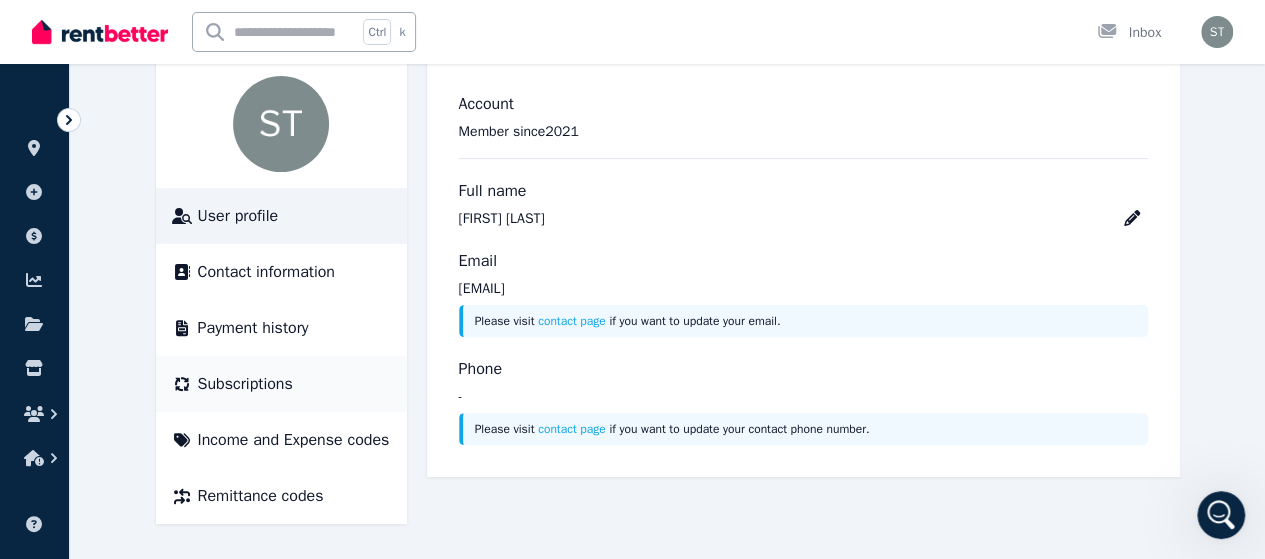 click on "Subscriptions" at bounding box center (245, 384) 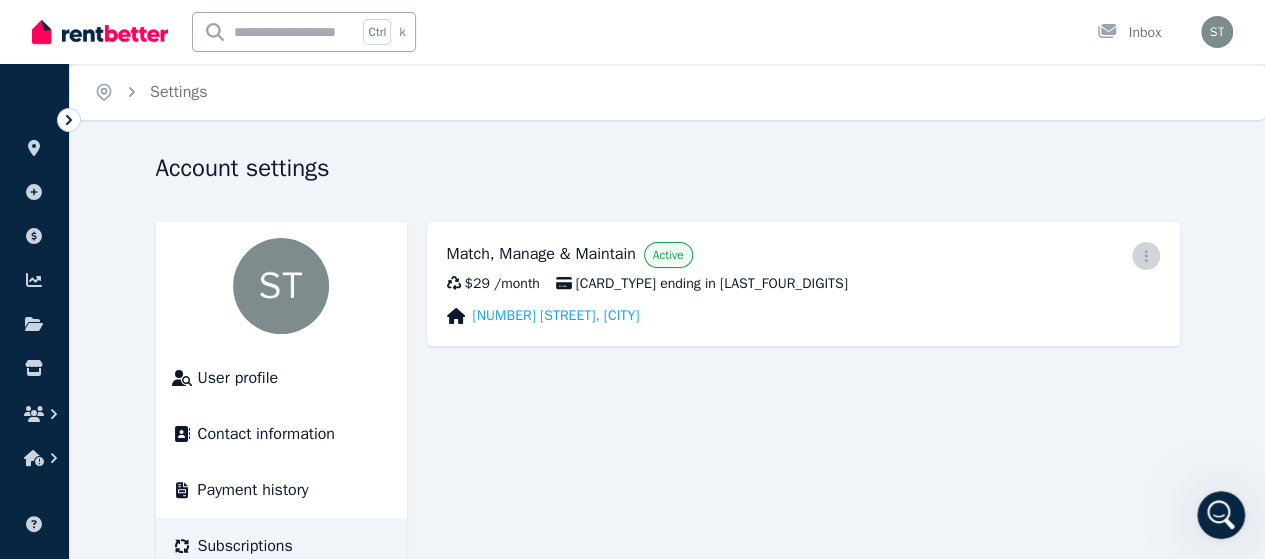 click 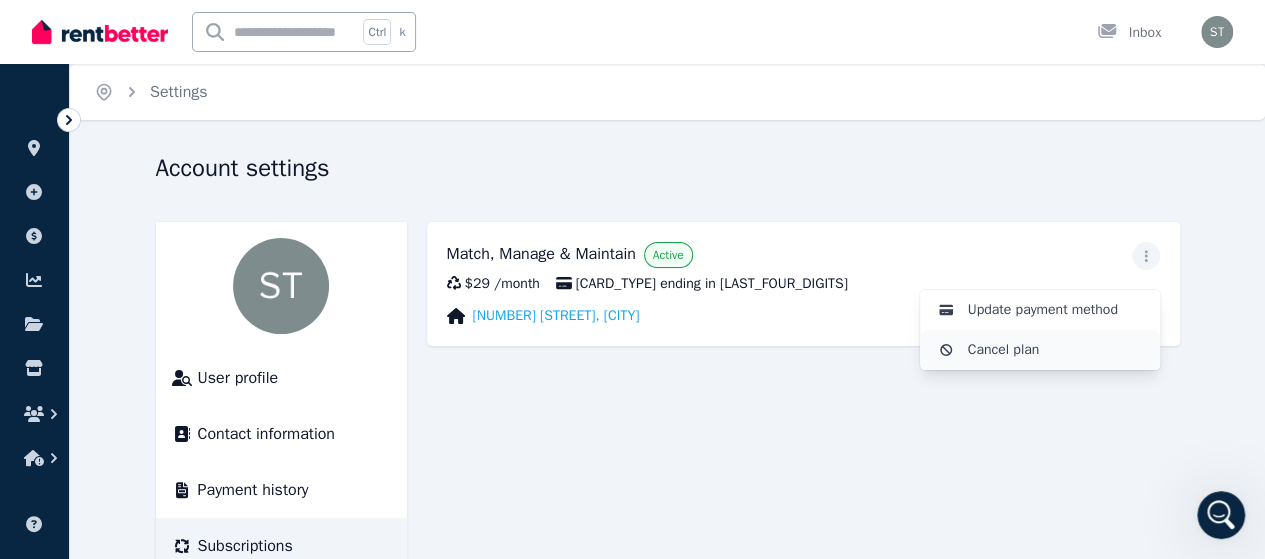 click on "Cancel plan" at bounding box center (1056, 350) 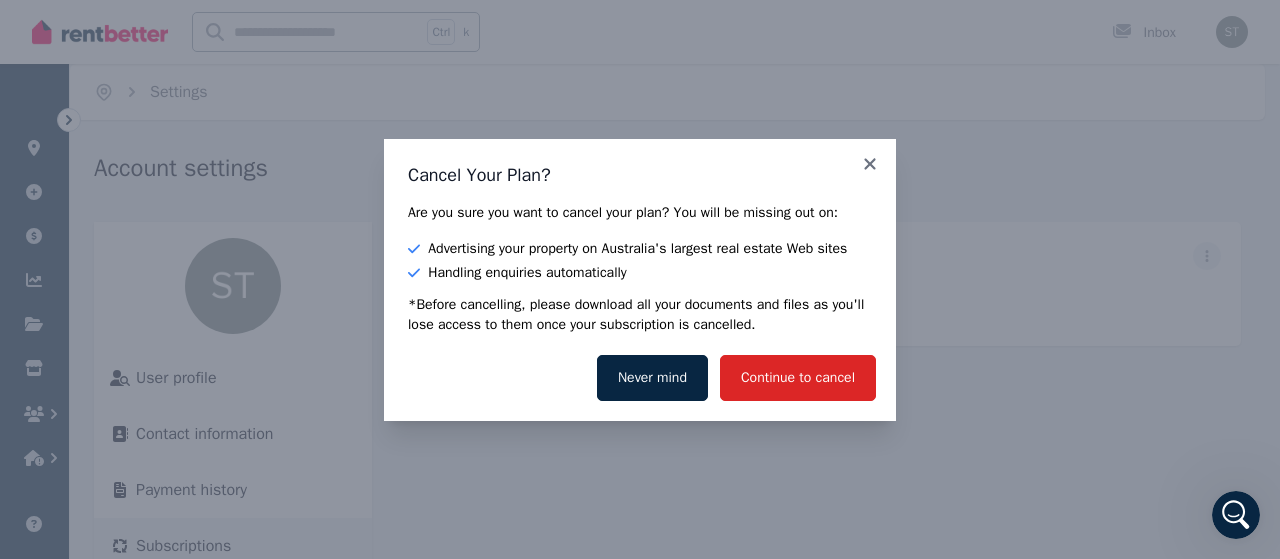 click on "Cancel Your Plan? Are you sure you want to cancel your plan? You will be missing out on: Advertising your property on Australia's largest real estate Web sites Handling enquiries automatically *Before cancelling, please download all your documents and files as you'll lose access to them once your subscription is cancelled. Continue to cancel Never mind" at bounding box center (640, 279) 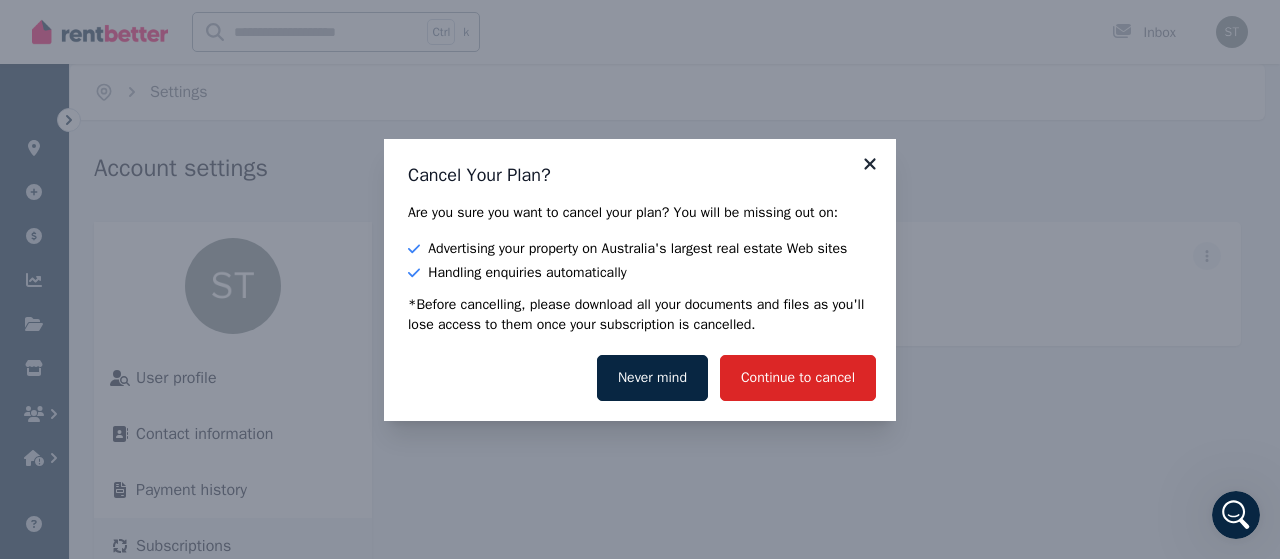 click 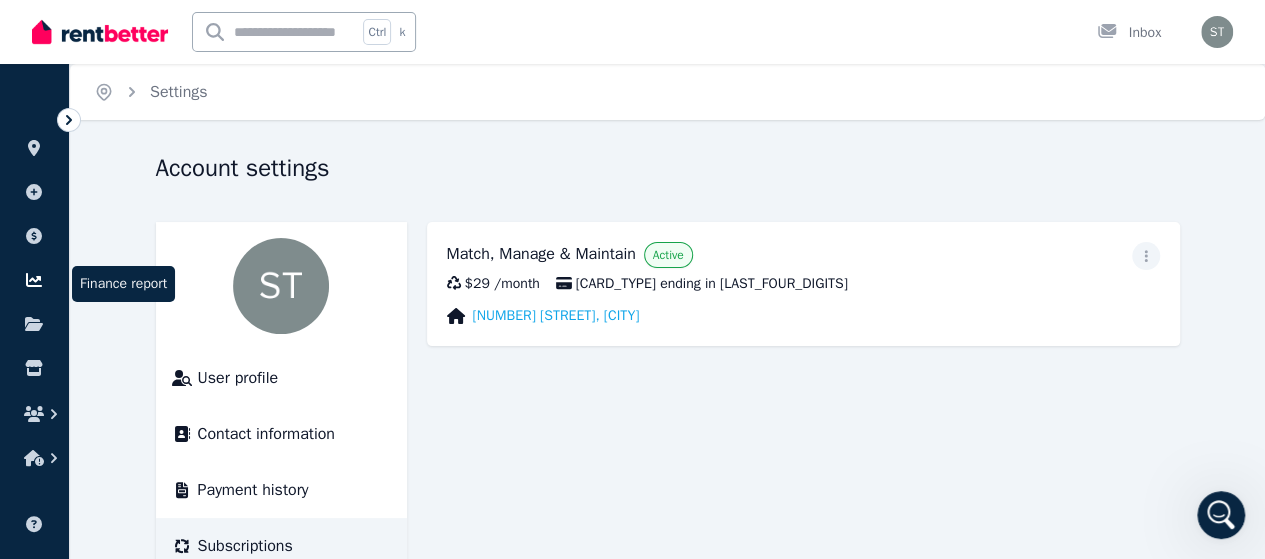 click 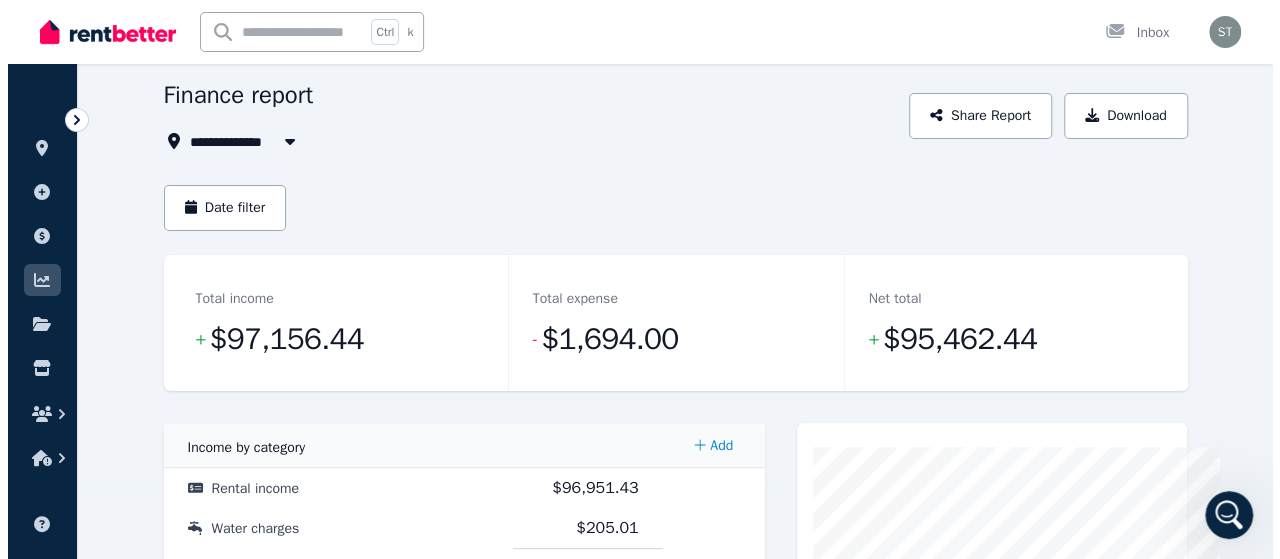 scroll, scrollTop: 0, scrollLeft: 0, axis: both 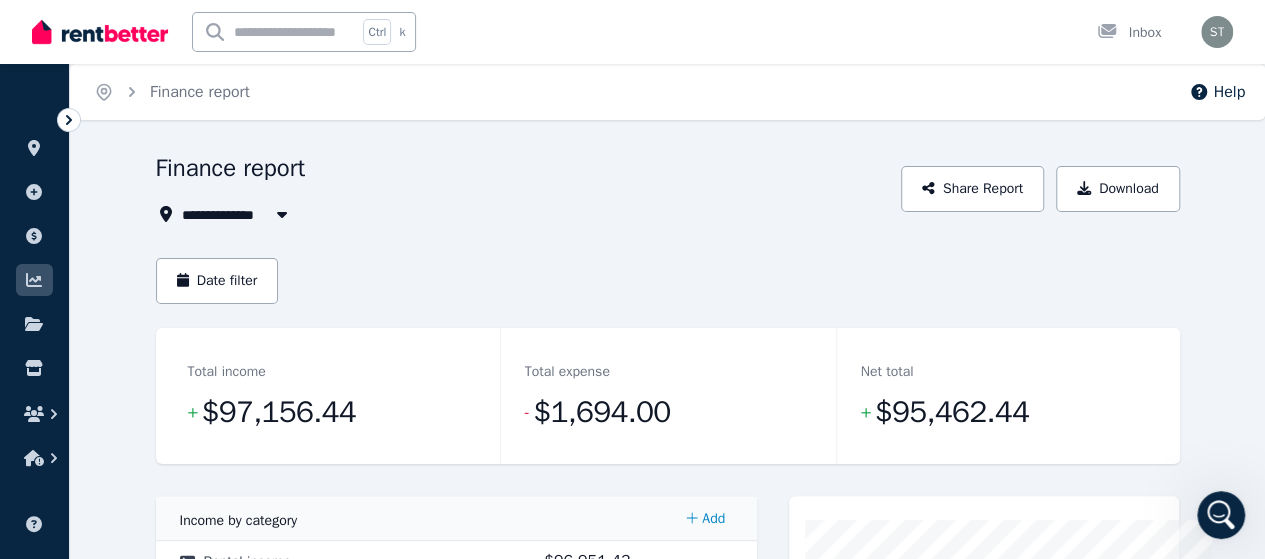 click at bounding box center (282, 214) 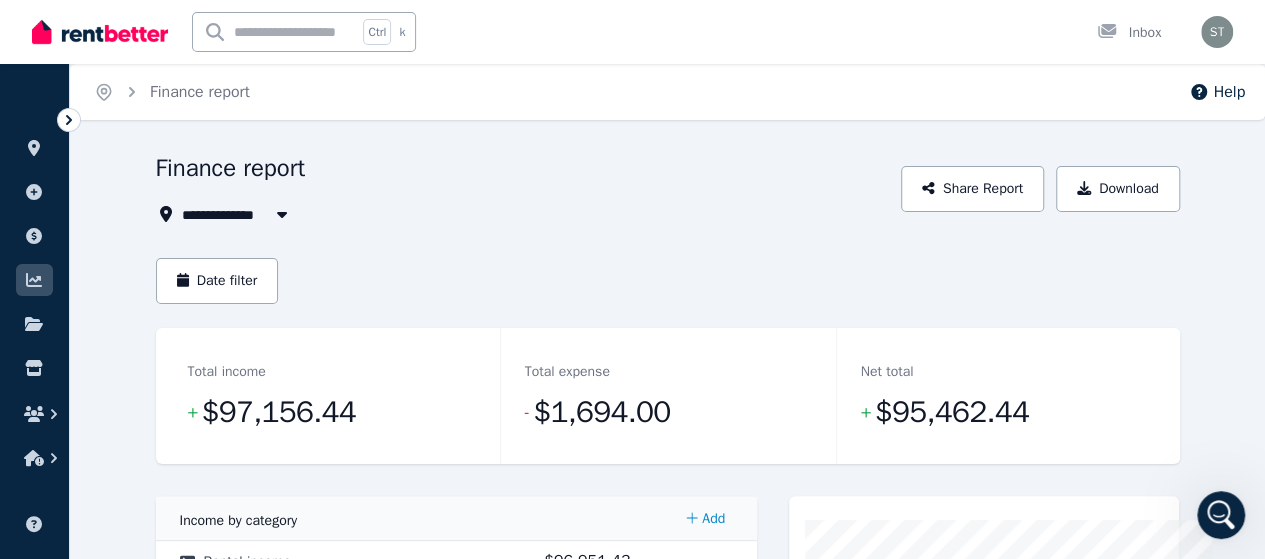 click on "**********" at bounding box center [523, 214] 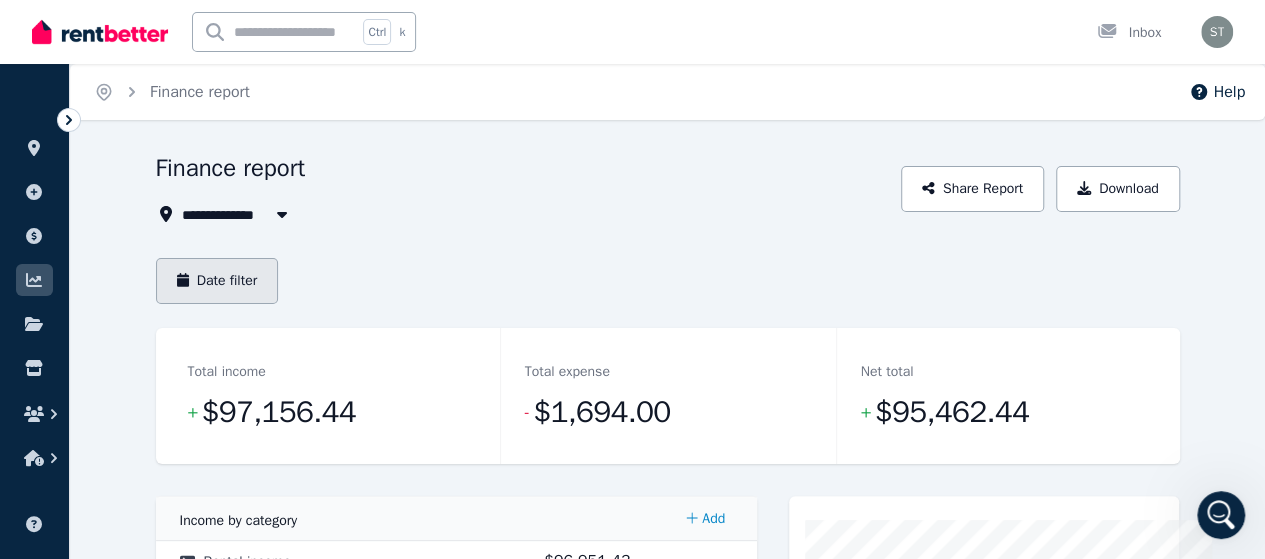 click on "Date filter" at bounding box center [217, 281] 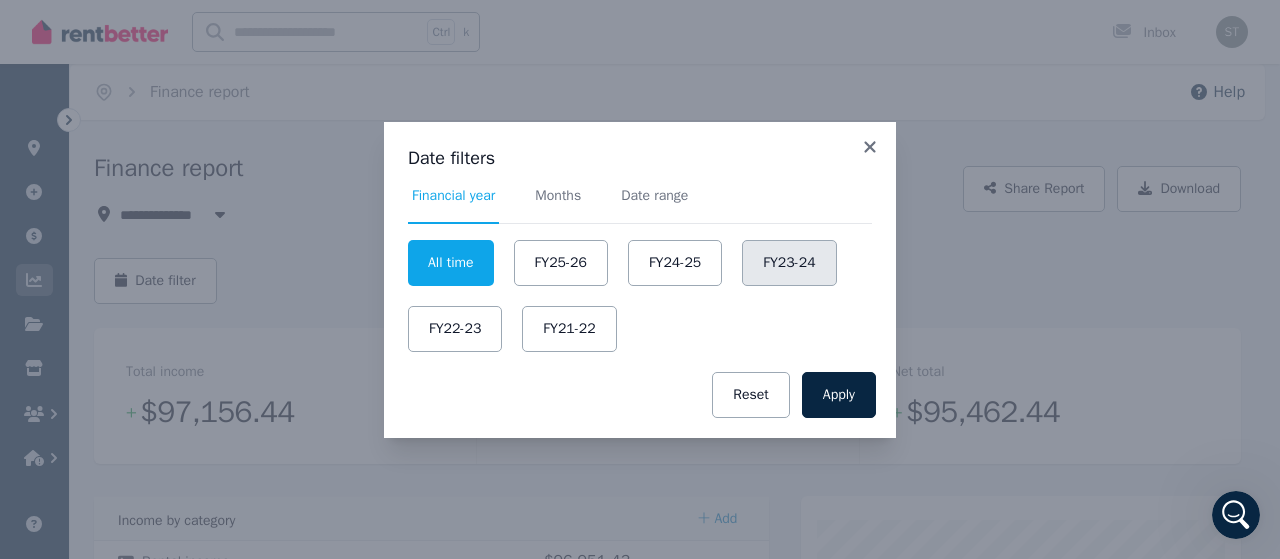click on "FY23-24" at bounding box center (789, 263) 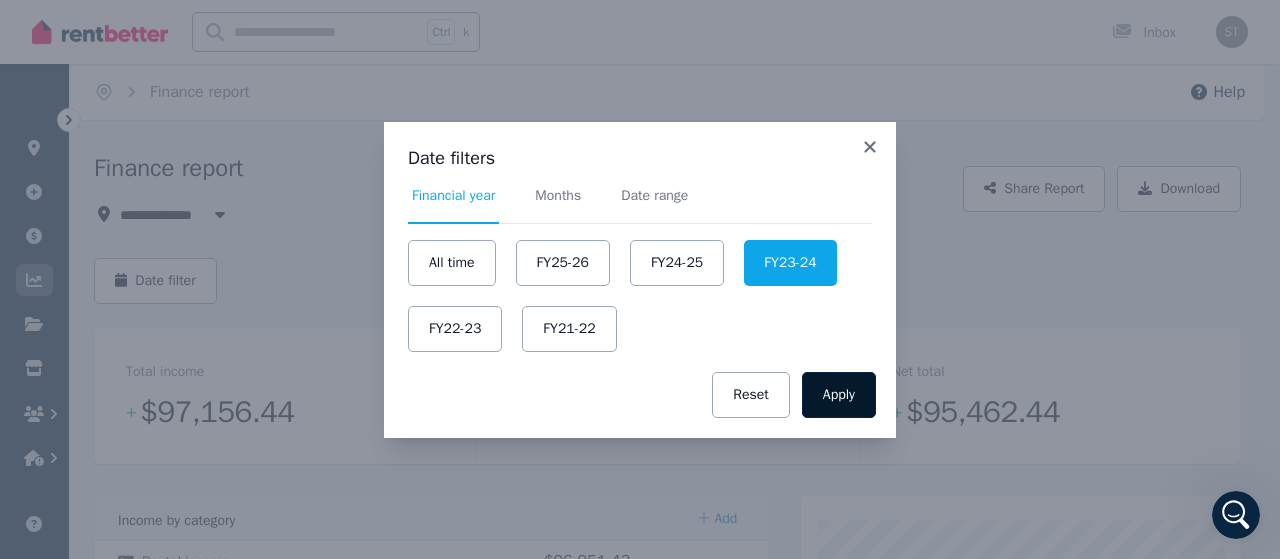 click on "Apply" at bounding box center (839, 395) 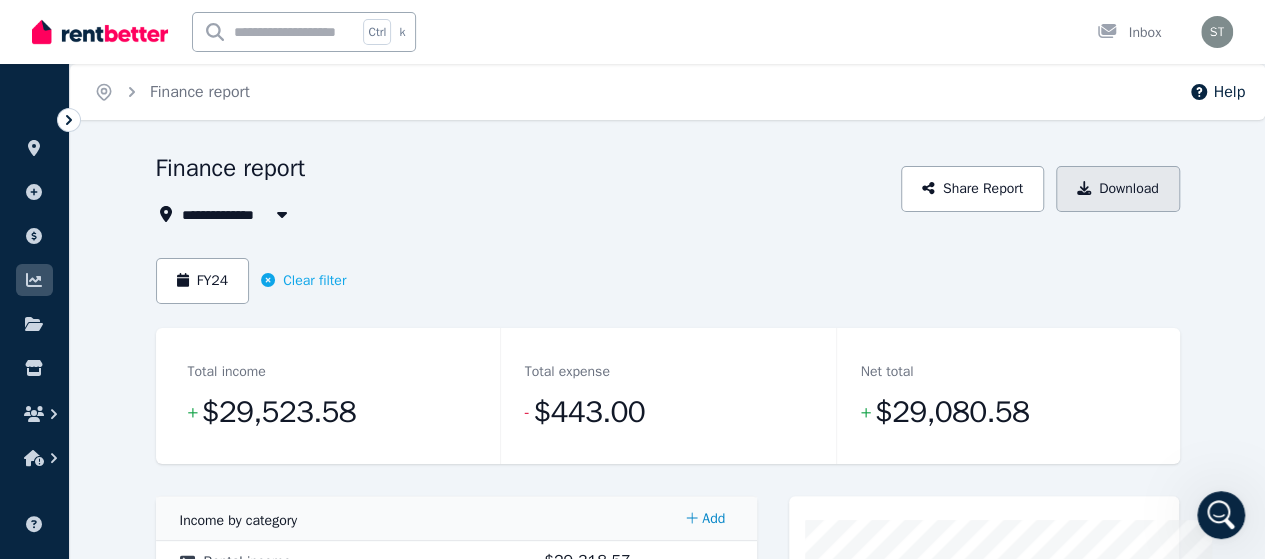 click on "Download" at bounding box center (1118, 189) 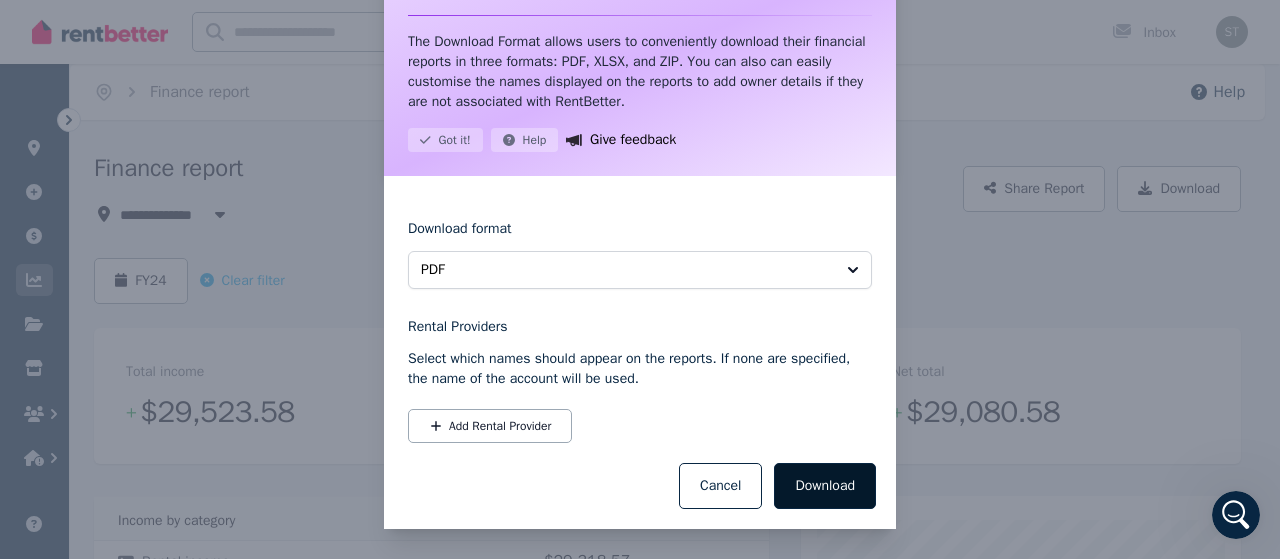 click on "Download" at bounding box center (825, 486) 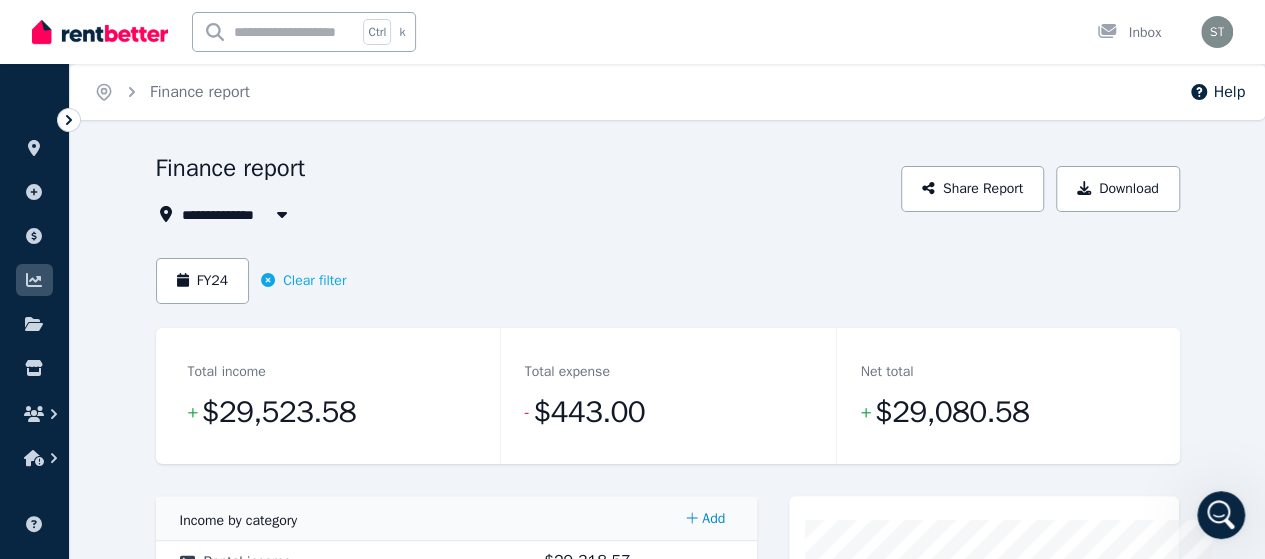 click on "FY24 Clear filter" at bounding box center [668, 293] 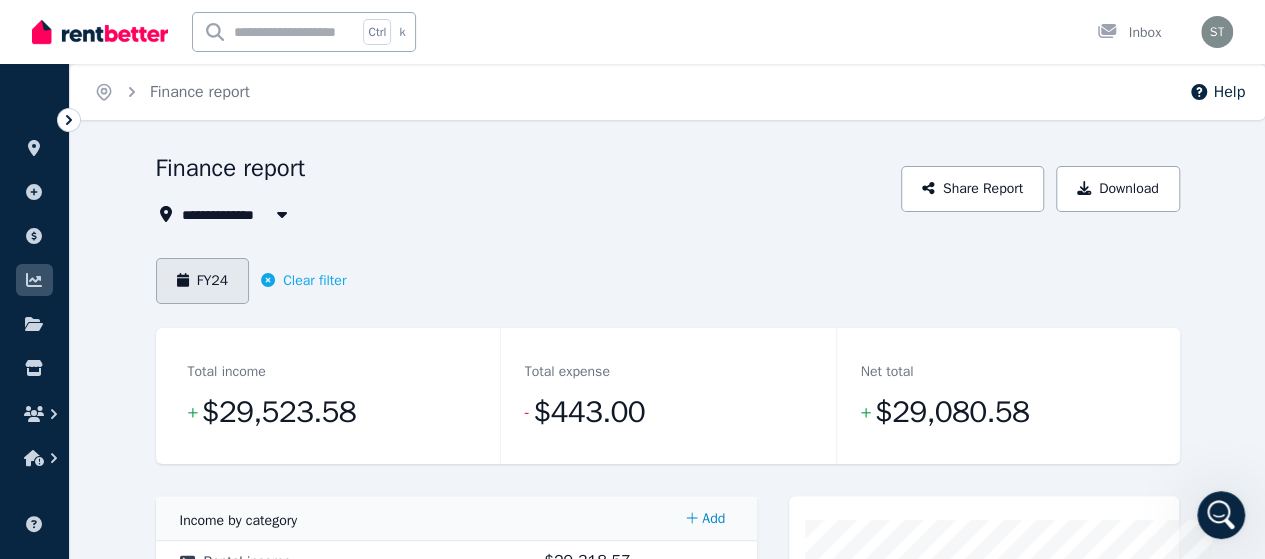 click on "FY24" at bounding box center (203, 281) 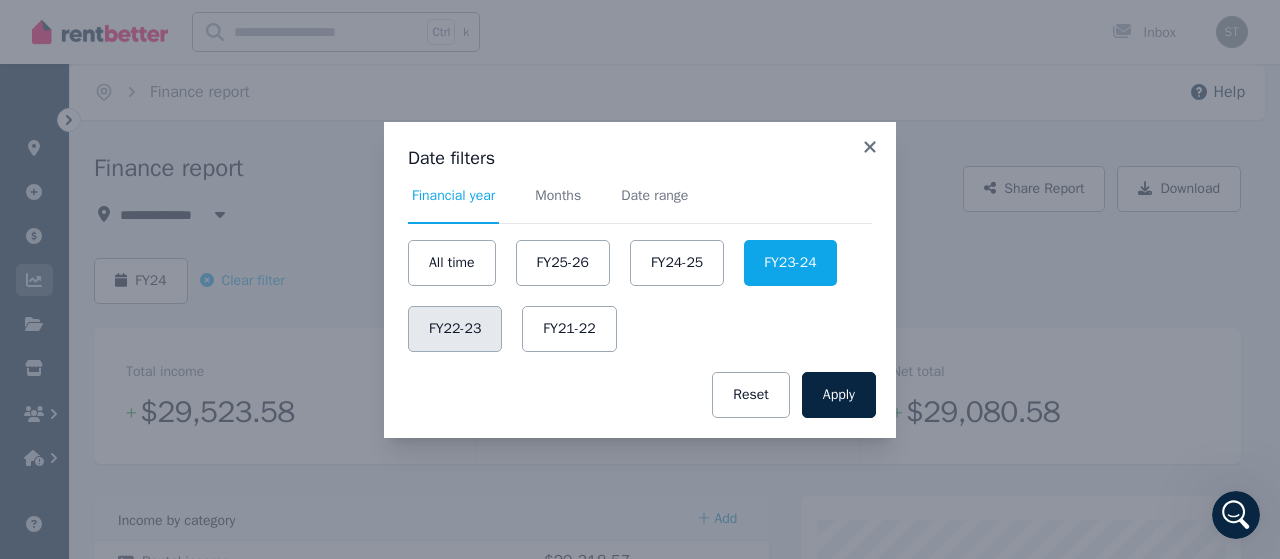 click on "FY22-23" at bounding box center [455, 329] 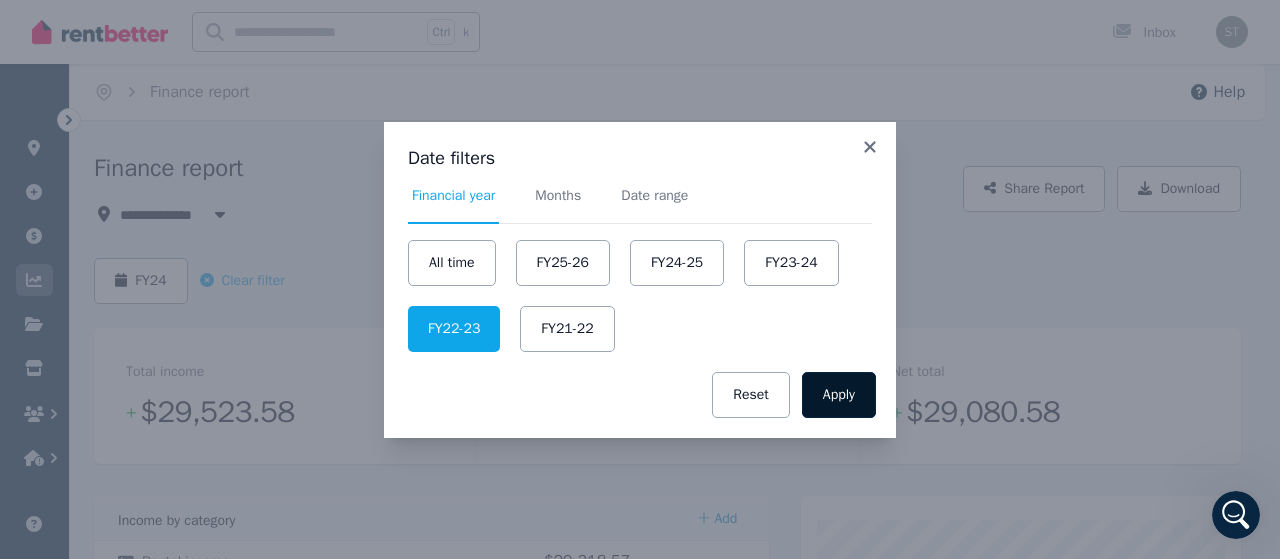 click on "Apply" at bounding box center (839, 395) 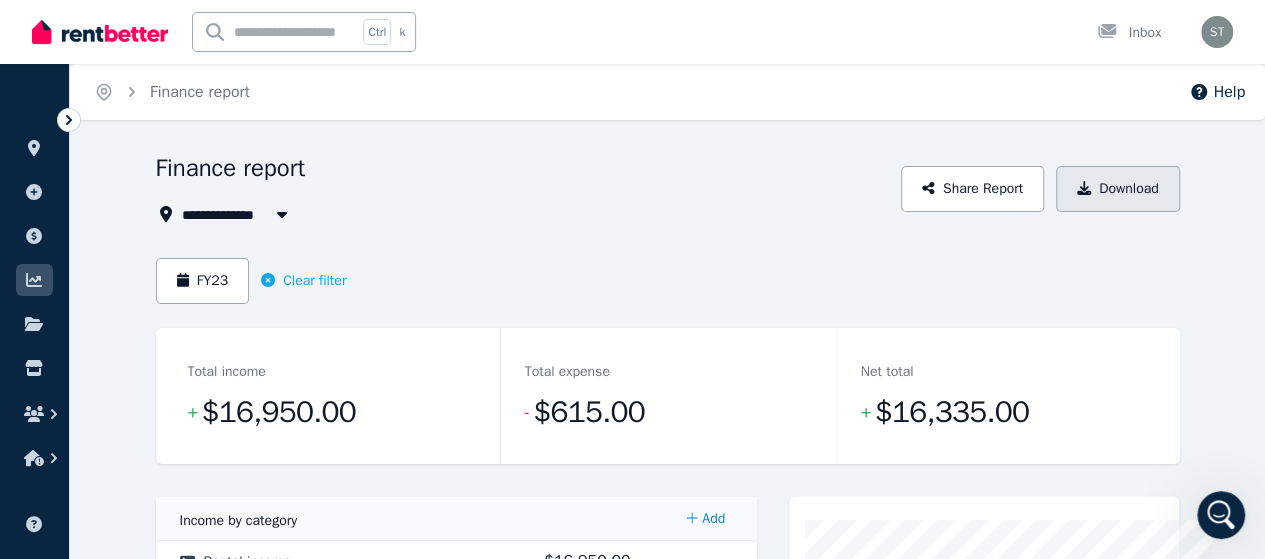 click on "Download" at bounding box center (1118, 189) 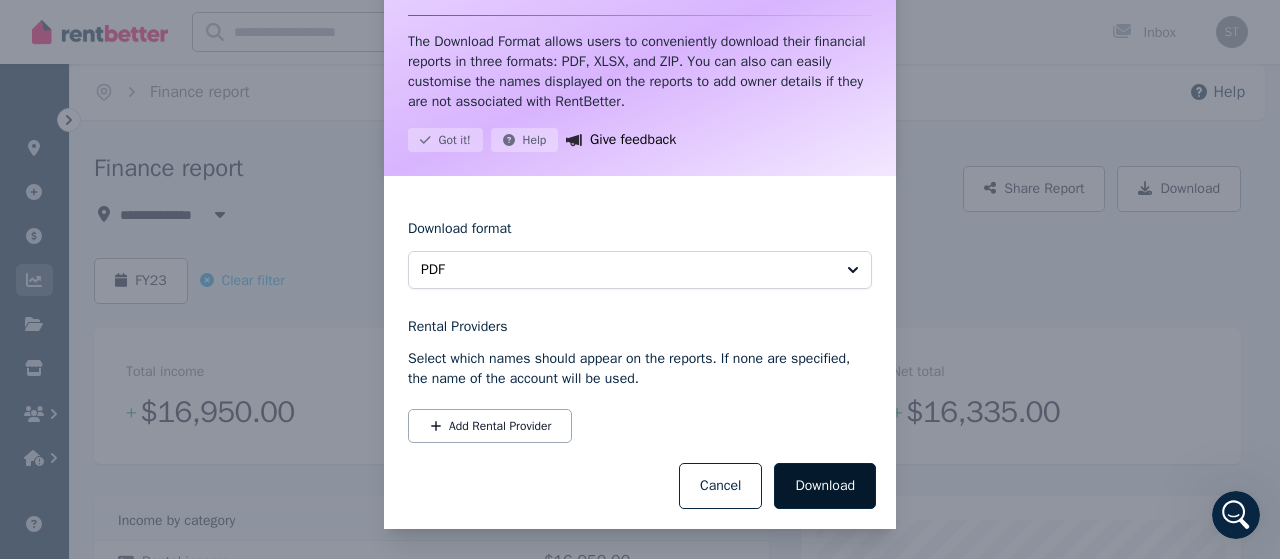 click on "Download" at bounding box center [825, 486] 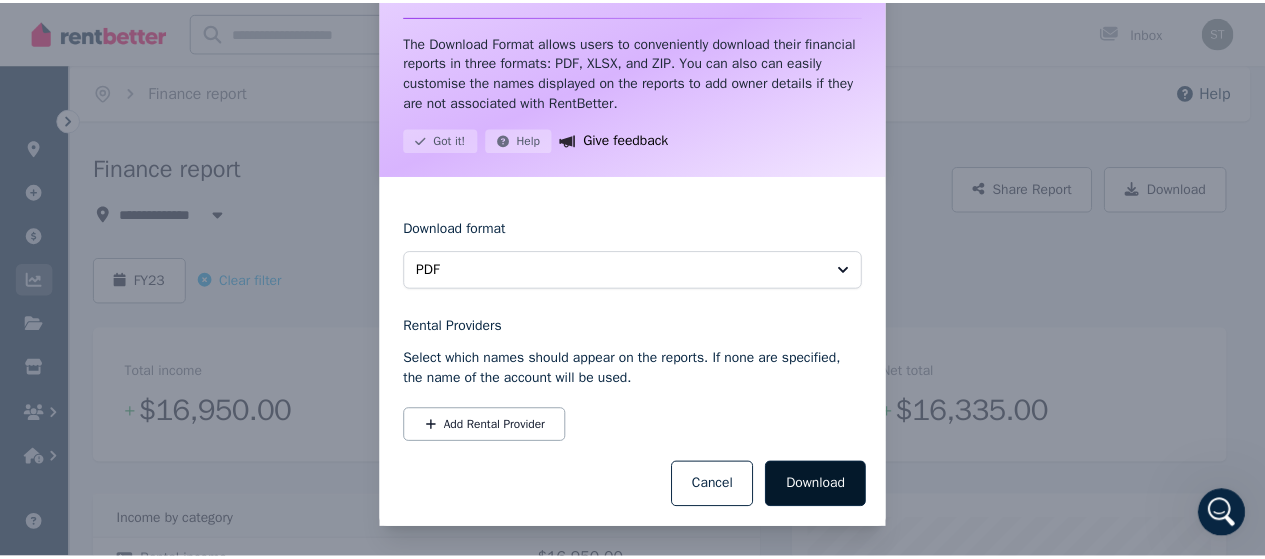 scroll, scrollTop: 56, scrollLeft: 0, axis: vertical 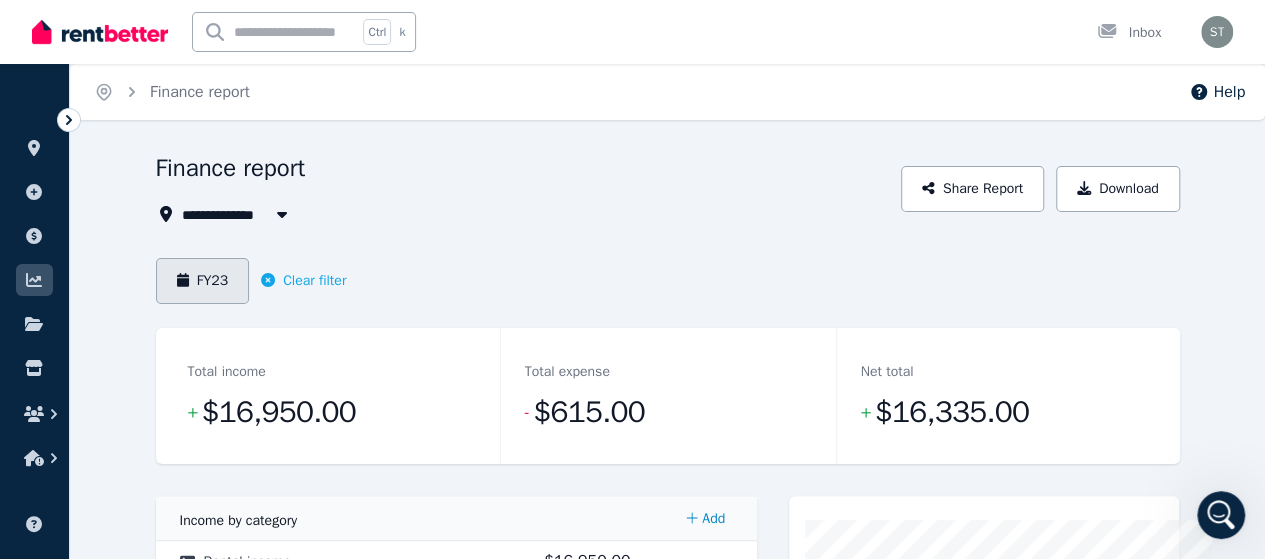 click on "FY23" at bounding box center [203, 281] 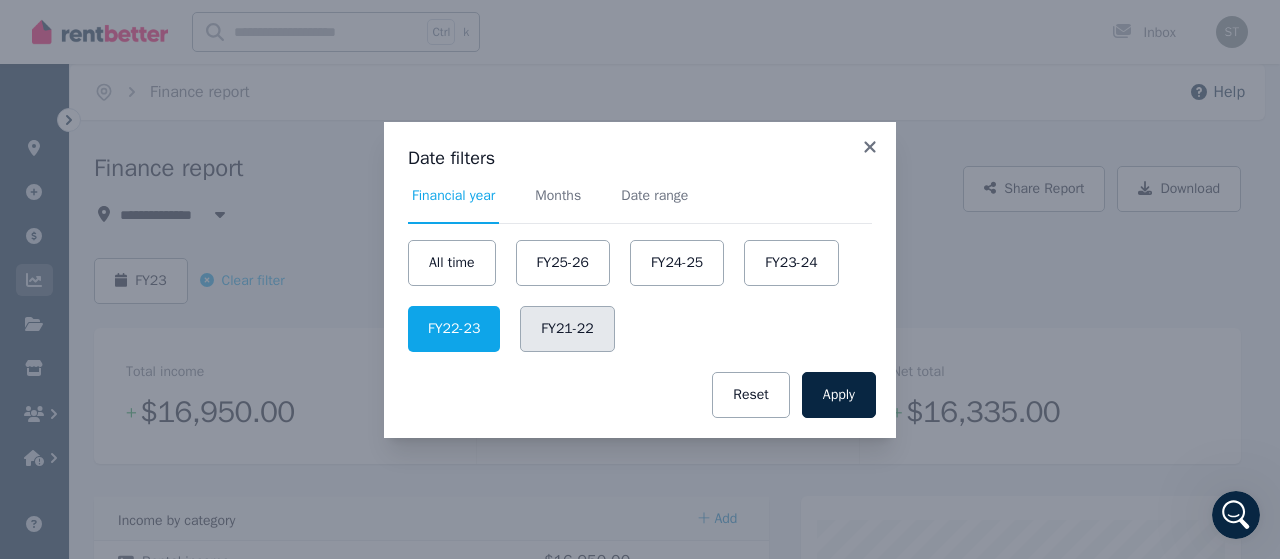click on "FY21-22" at bounding box center [567, 329] 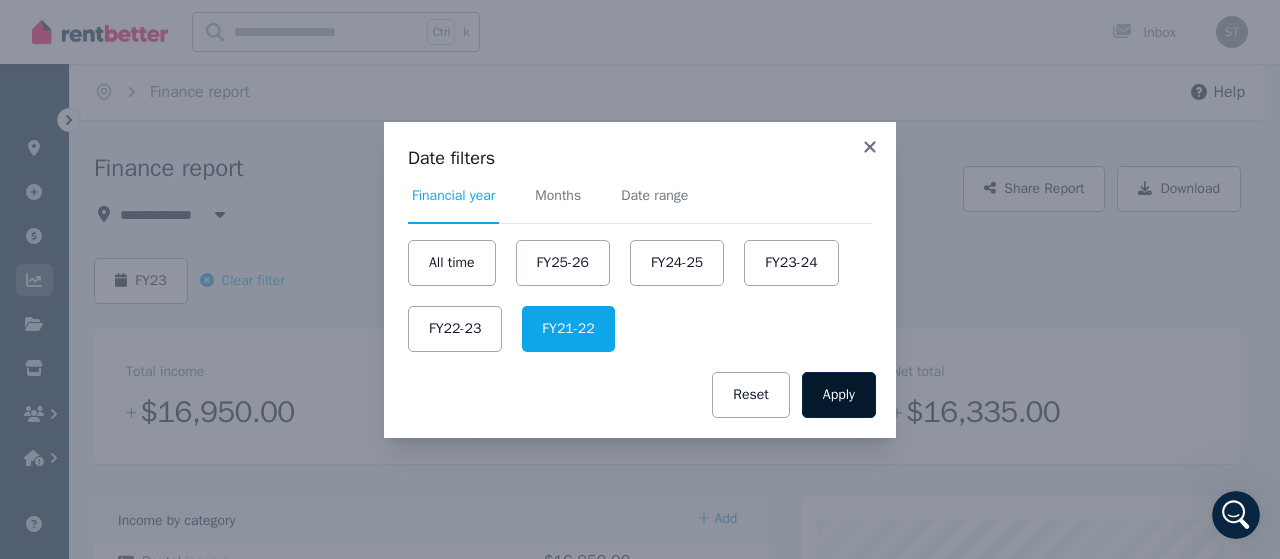 click on "Apply" at bounding box center [839, 395] 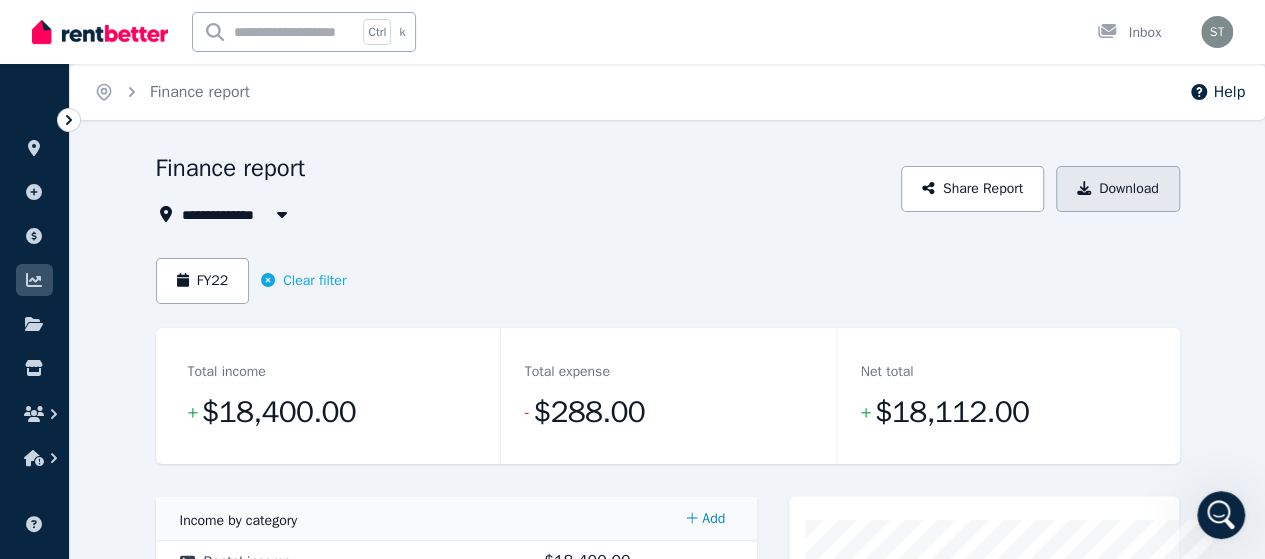 click on "Download" at bounding box center [1118, 189] 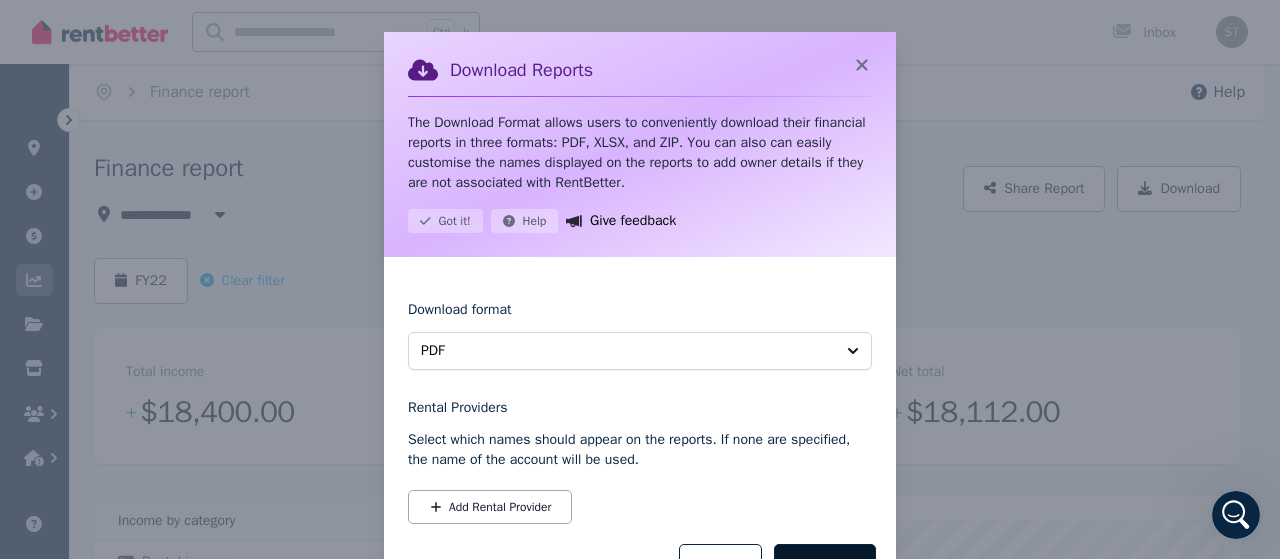 click on "Download" at bounding box center [825, 567] 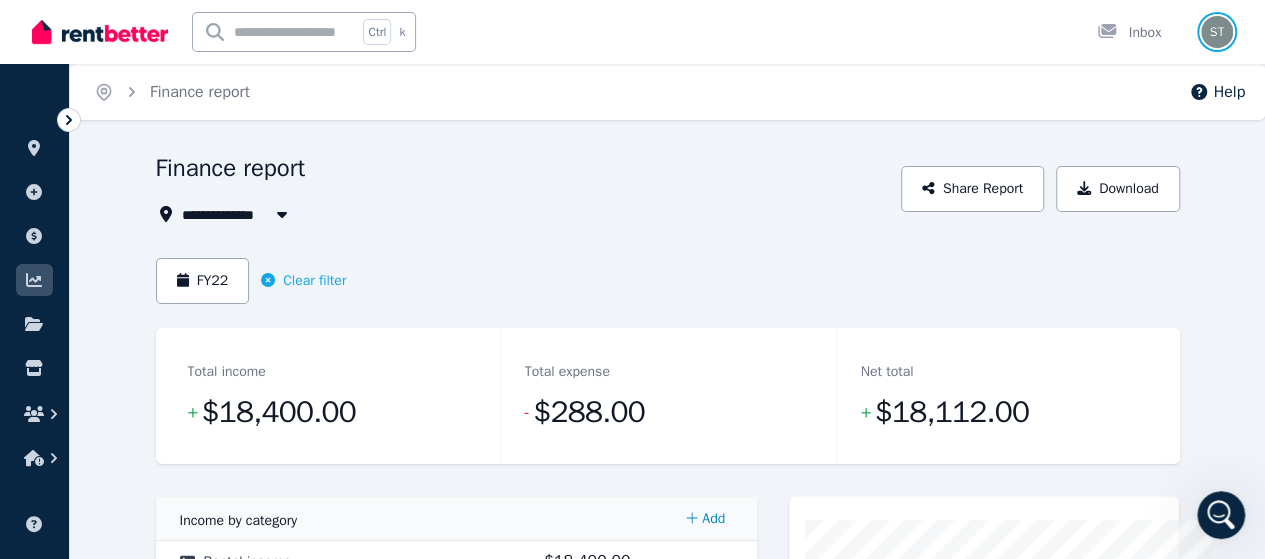 click at bounding box center (1217, 32) 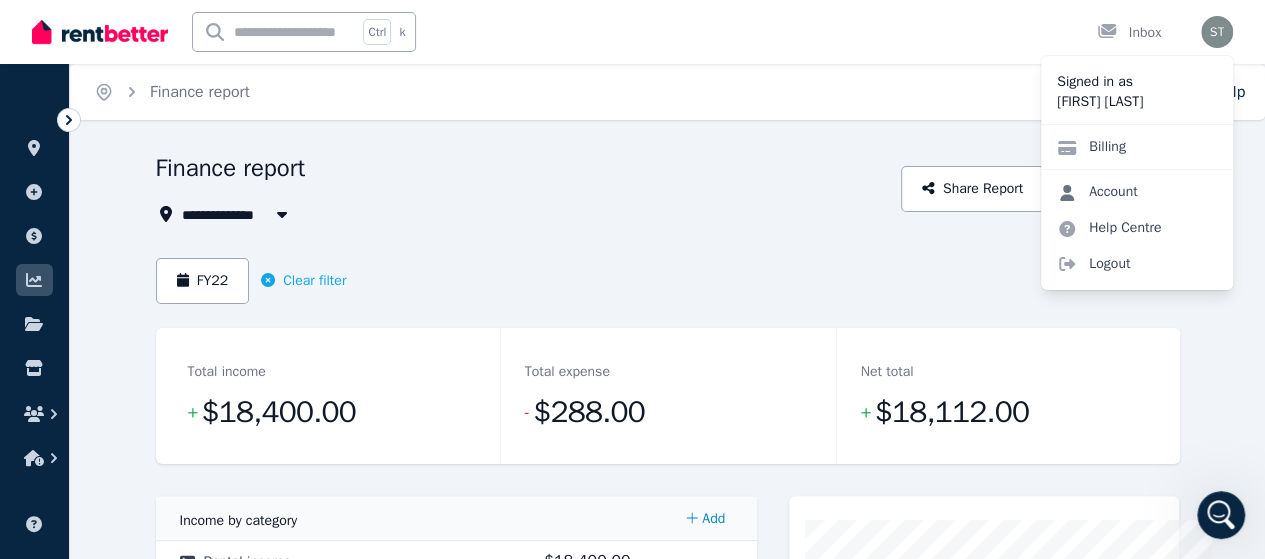 click on "Account" at bounding box center [1097, 192] 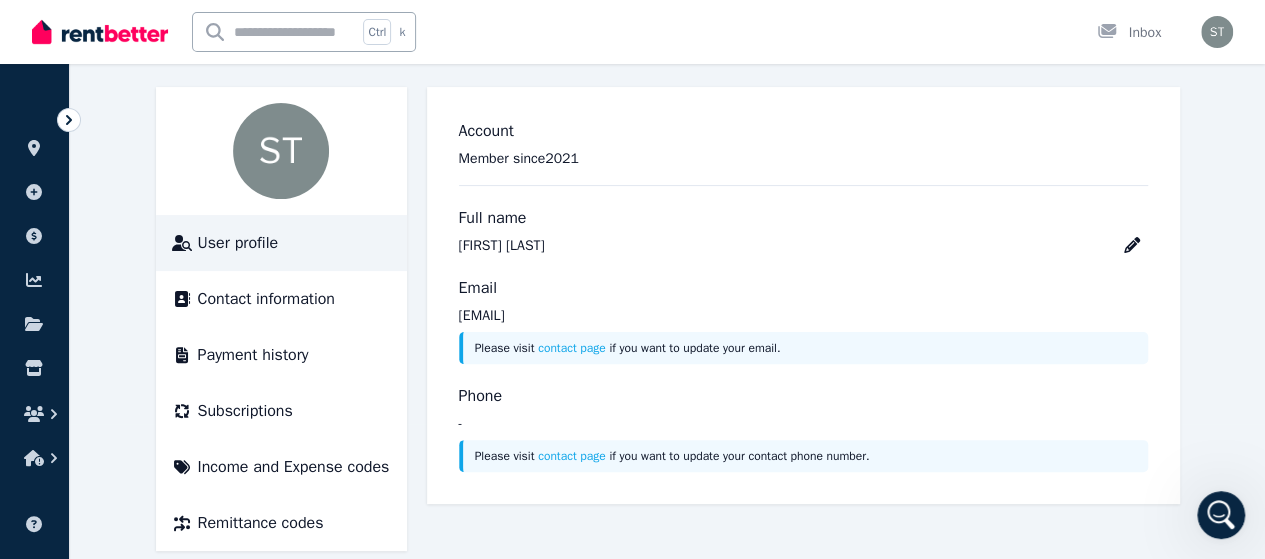 scroll, scrollTop: 162, scrollLeft: 0, axis: vertical 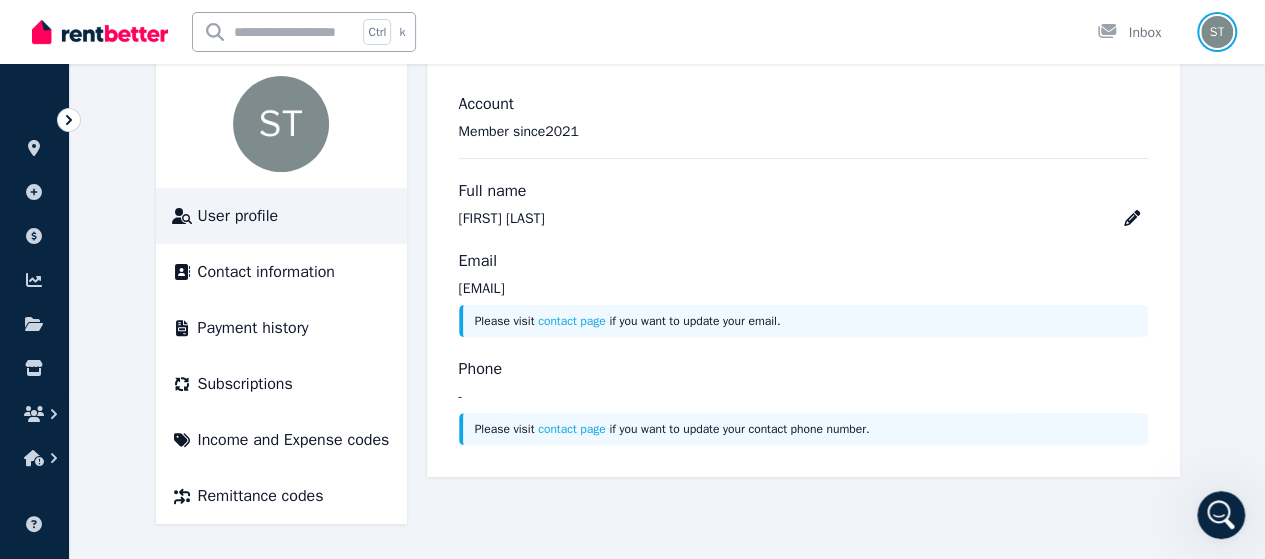click at bounding box center [1217, 32] 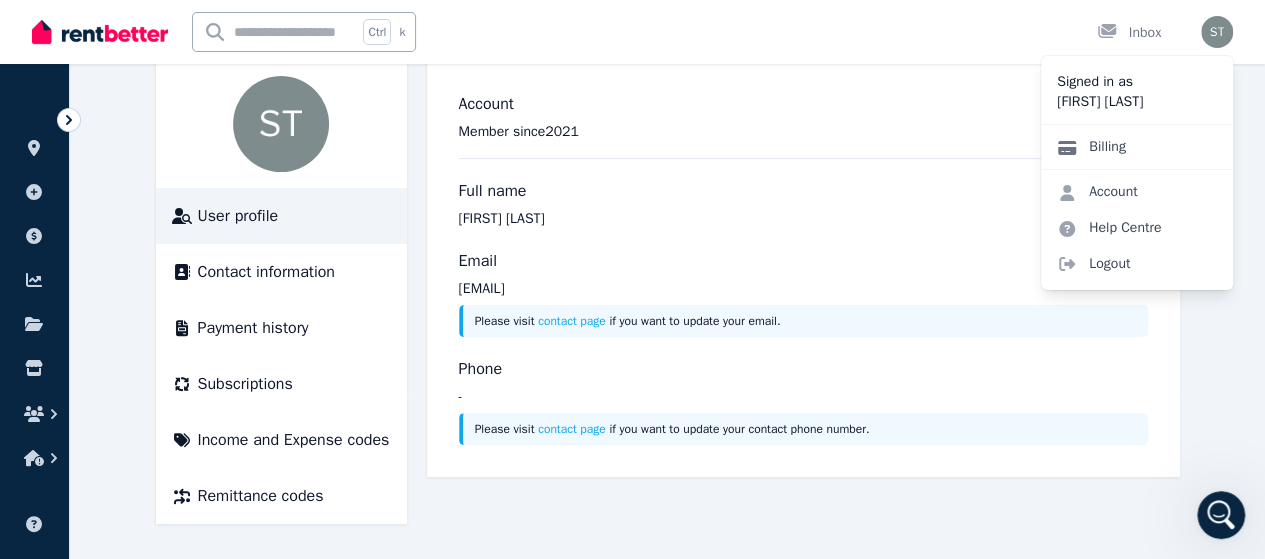 click on "Billing" at bounding box center [1091, 147] 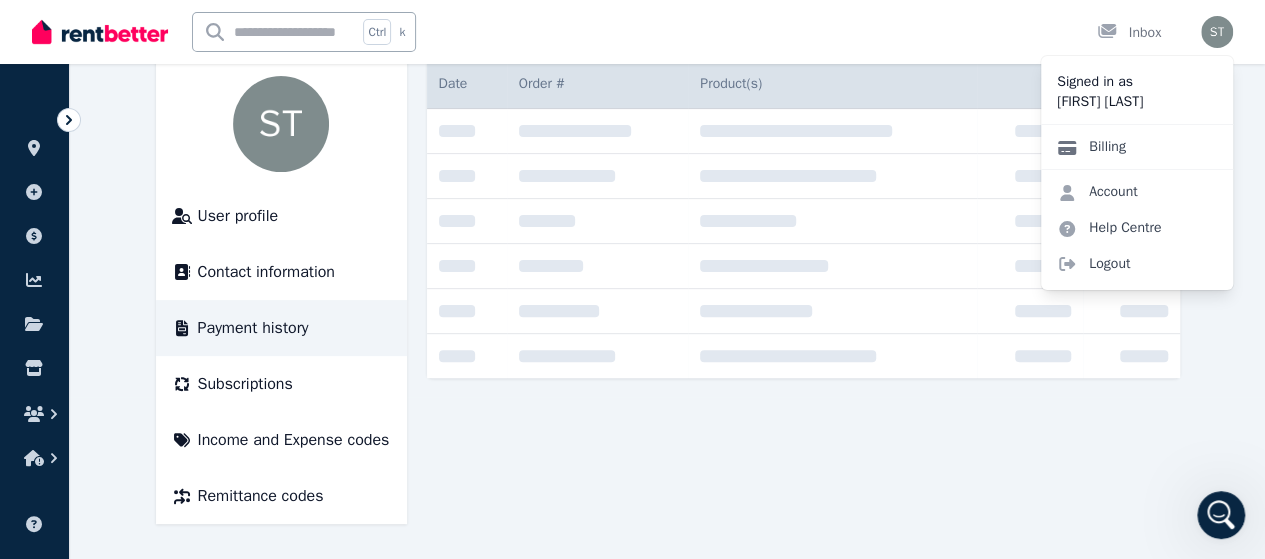 scroll, scrollTop: 0, scrollLeft: 0, axis: both 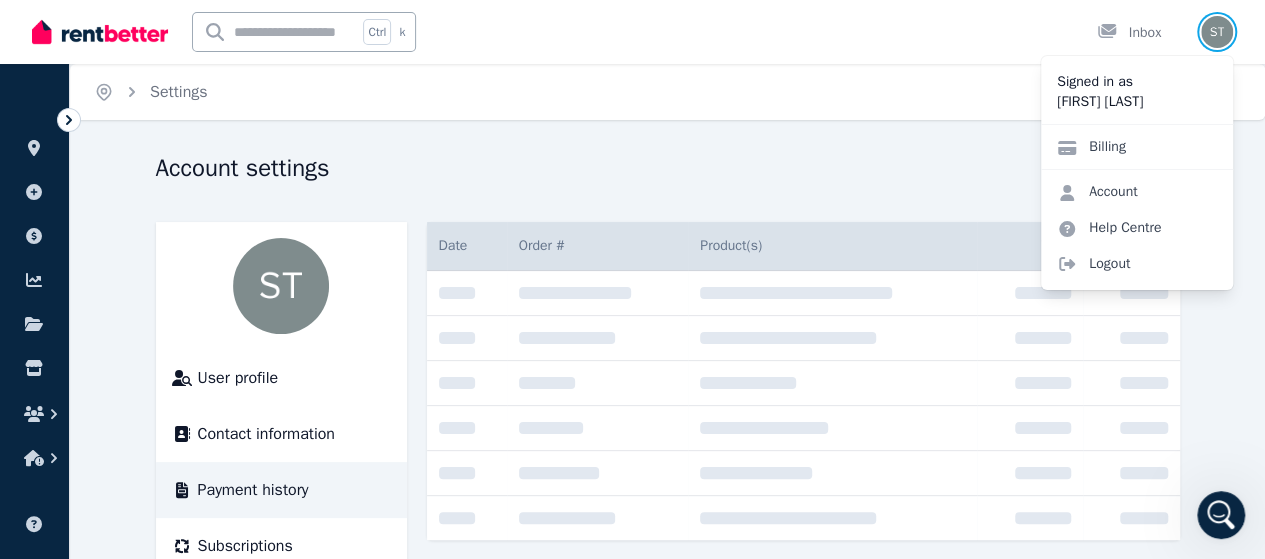 click at bounding box center (1217, 32) 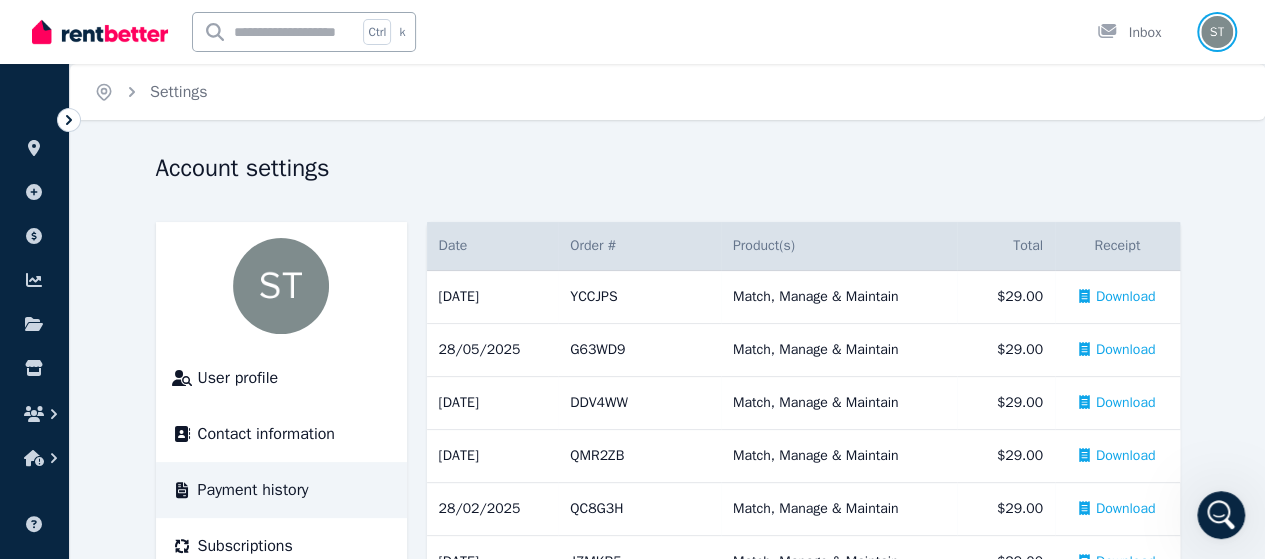 click at bounding box center [1217, 32] 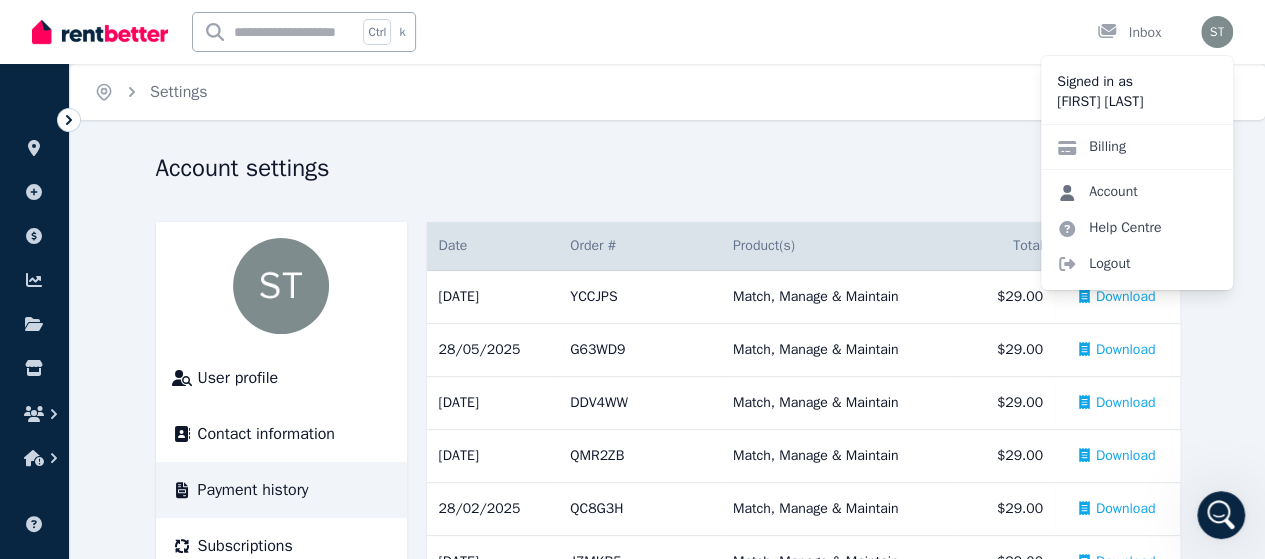click on "Account" at bounding box center [1097, 192] 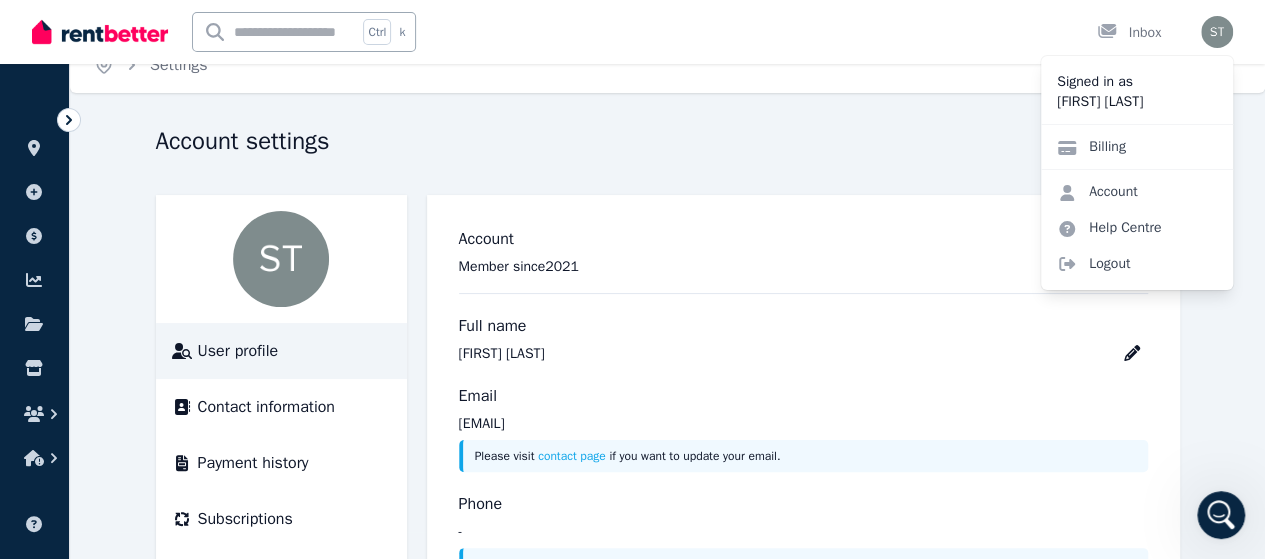 scroll, scrollTop: 0, scrollLeft: 0, axis: both 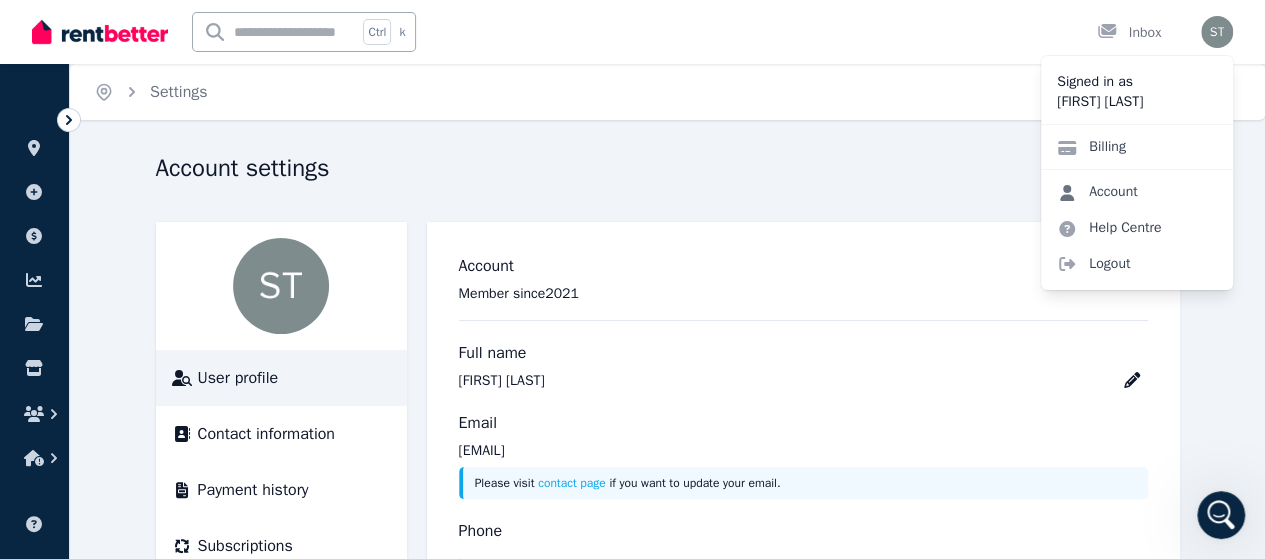 click on "Account" at bounding box center (1097, 192) 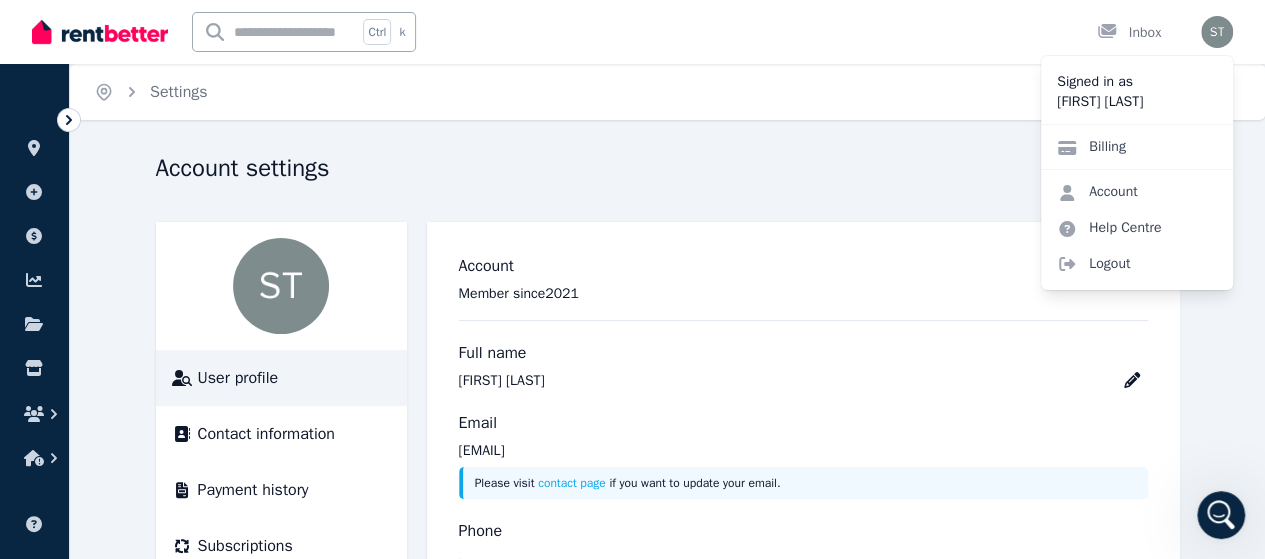 click on "Account settings User profile Contact information Payment history Subscriptions Income and Expense codes Remittance codes Account Member since  2021 Full name Siobhan Tagell Email siobhan.tagell@gmail.com Please visit   contact page   if you want to update your email. Phone - Please visit   contact page   if you want to update your contact phone number." at bounding box center (668, 419) 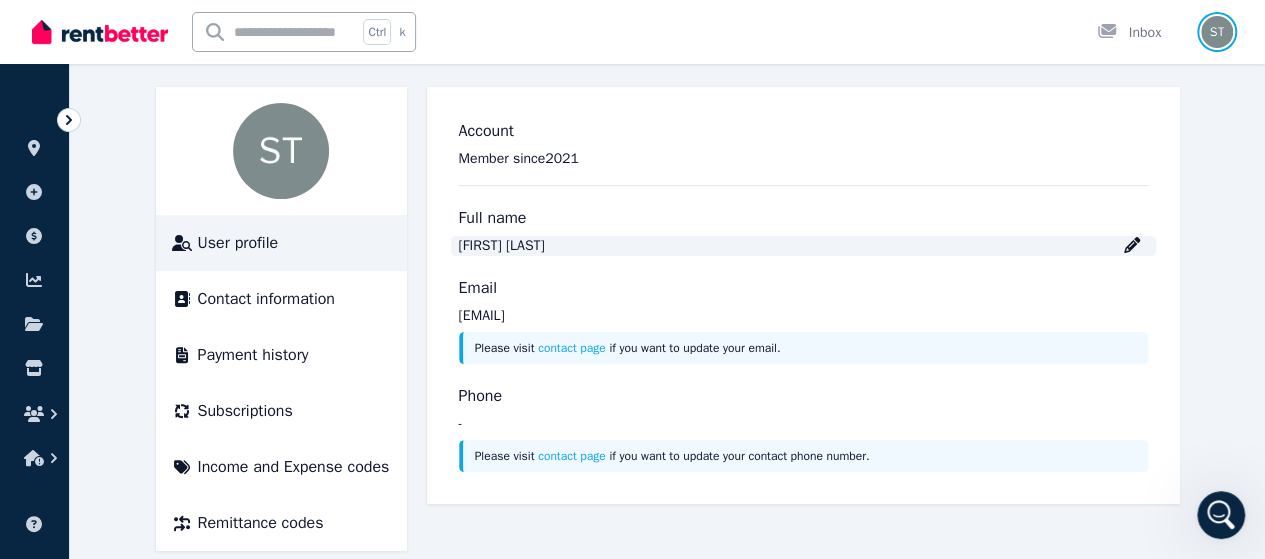 scroll, scrollTop: 162, scrollLeft: 0, axis: vertical 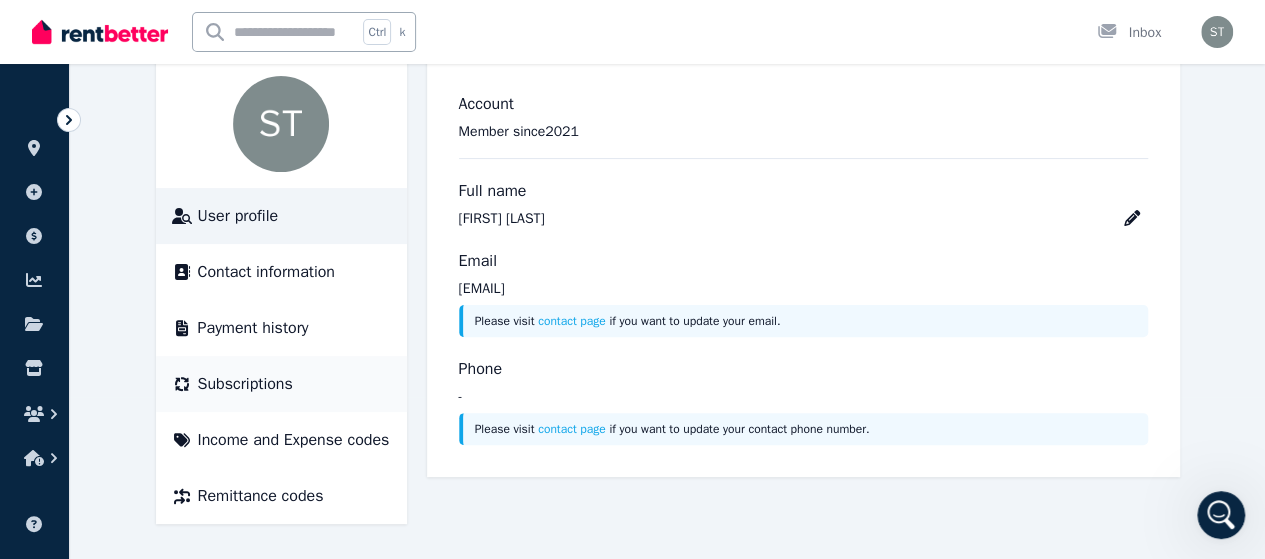 click on "Subscriptions" at bounding box center (245, 384) 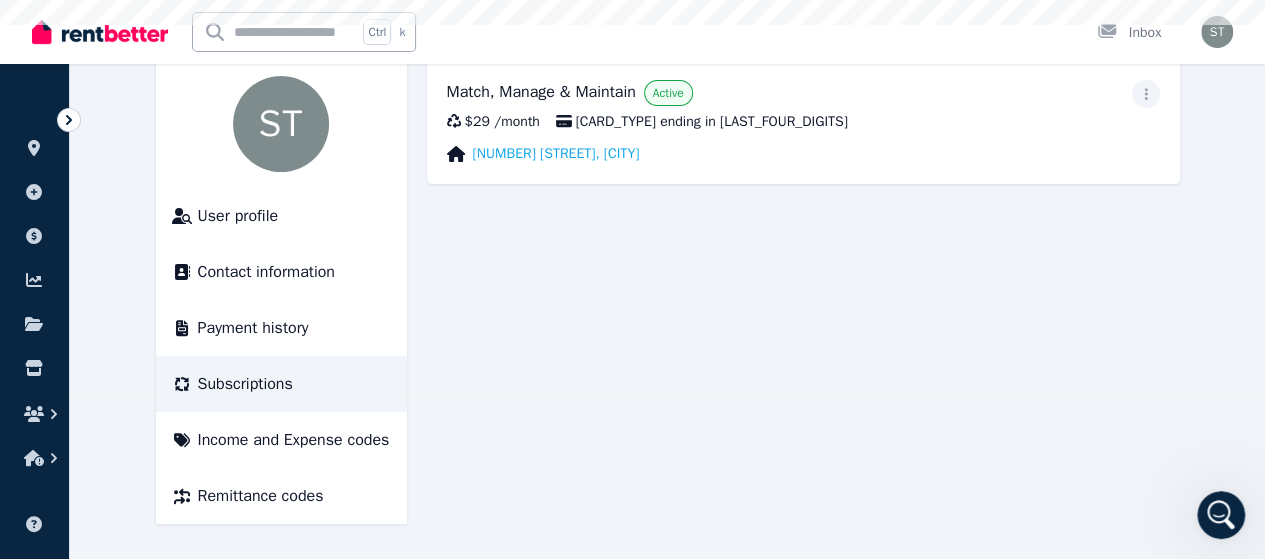 scroll, scrollTop: 0, scrollLeft: 0, axis: both 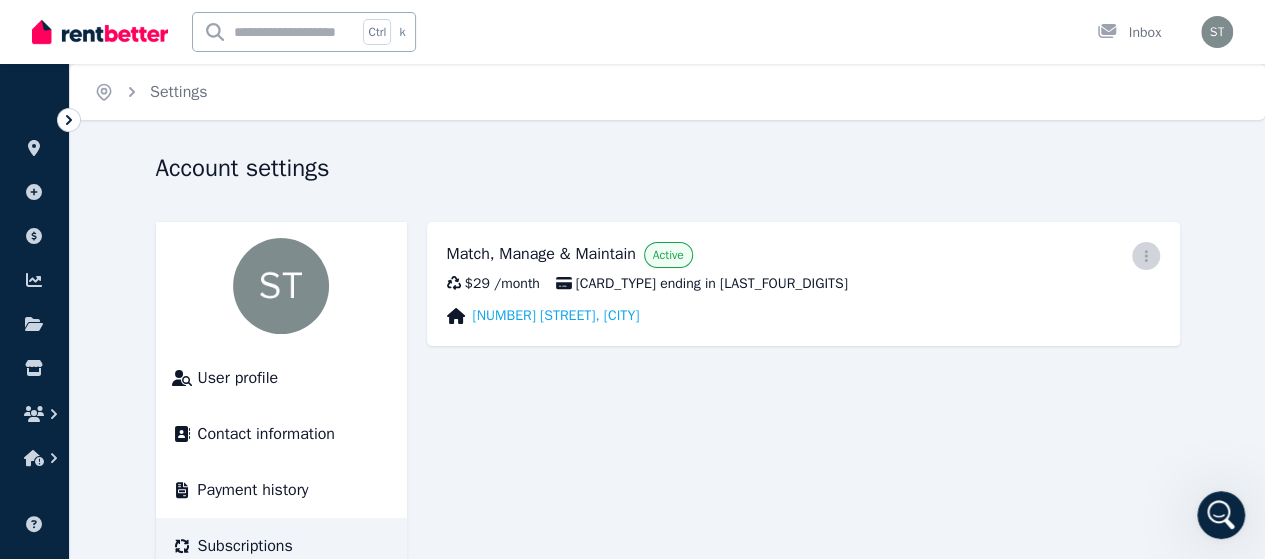 click at bounding box center (1146, 256) 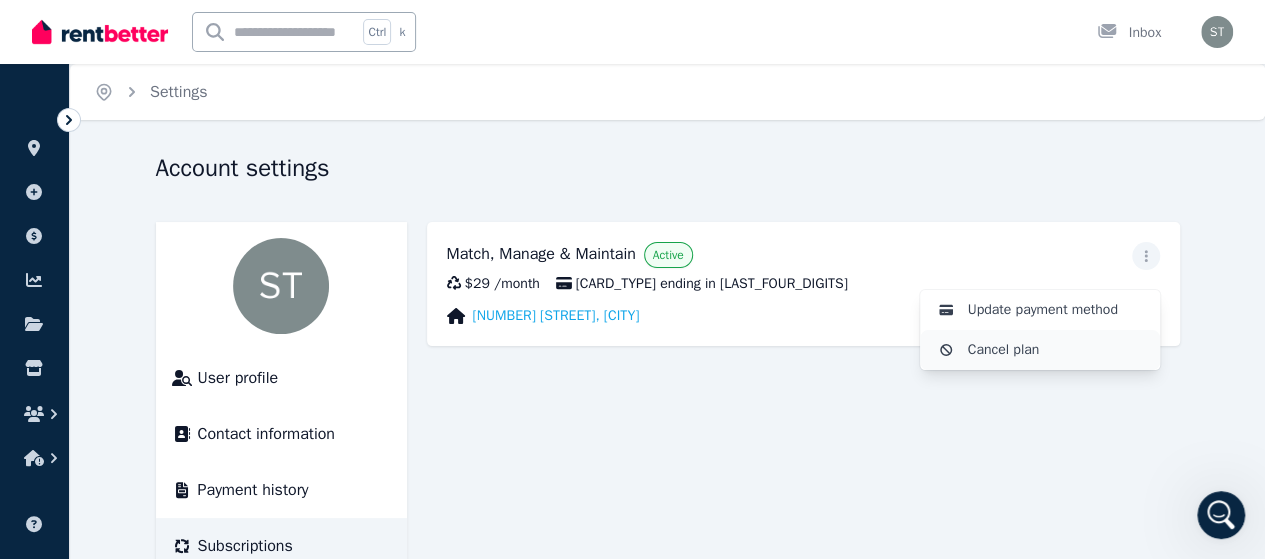 click on "Cancel plan" at bounding box center (1056, 350) 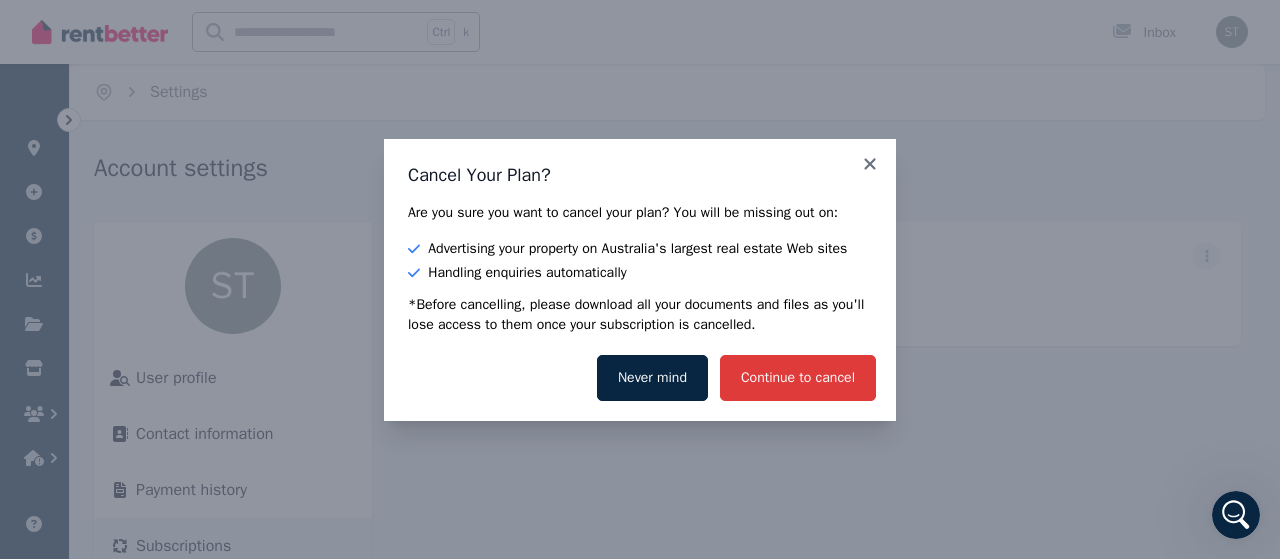 click on "Continue to cancel" at bounding box center (798, 378) 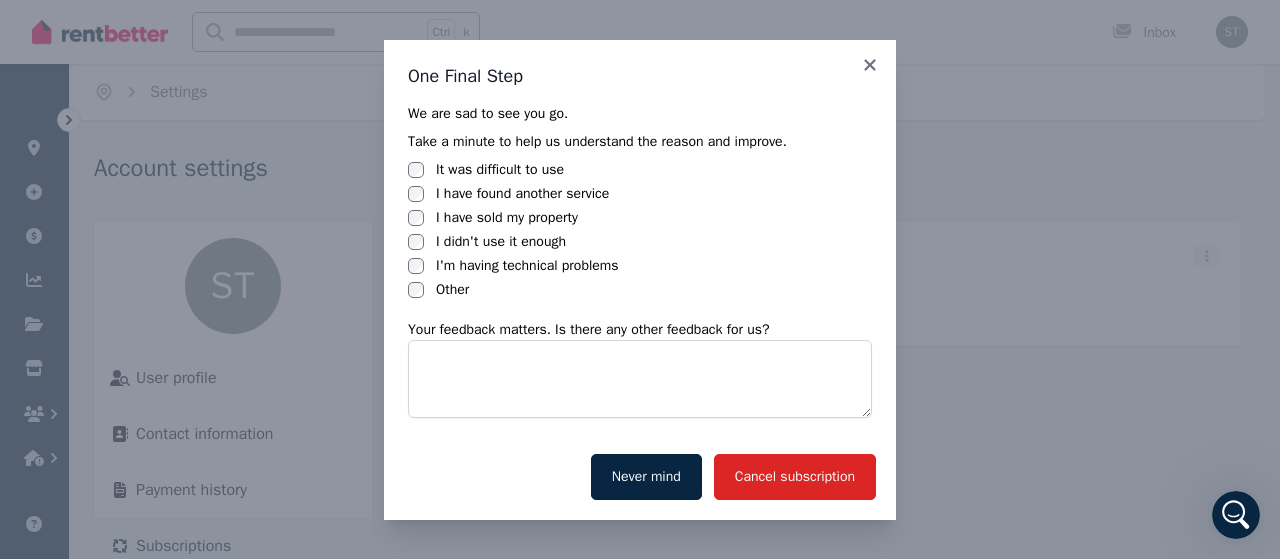 click on "I have sold my property" at bounding box center (507, 218) 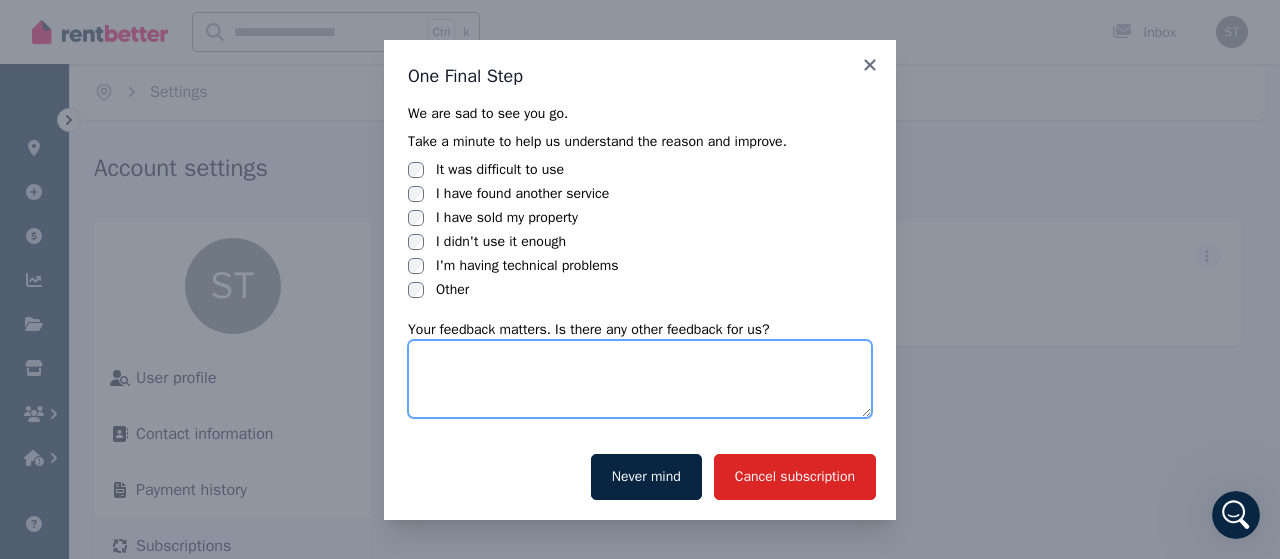 click at bounding box center [640, 379] 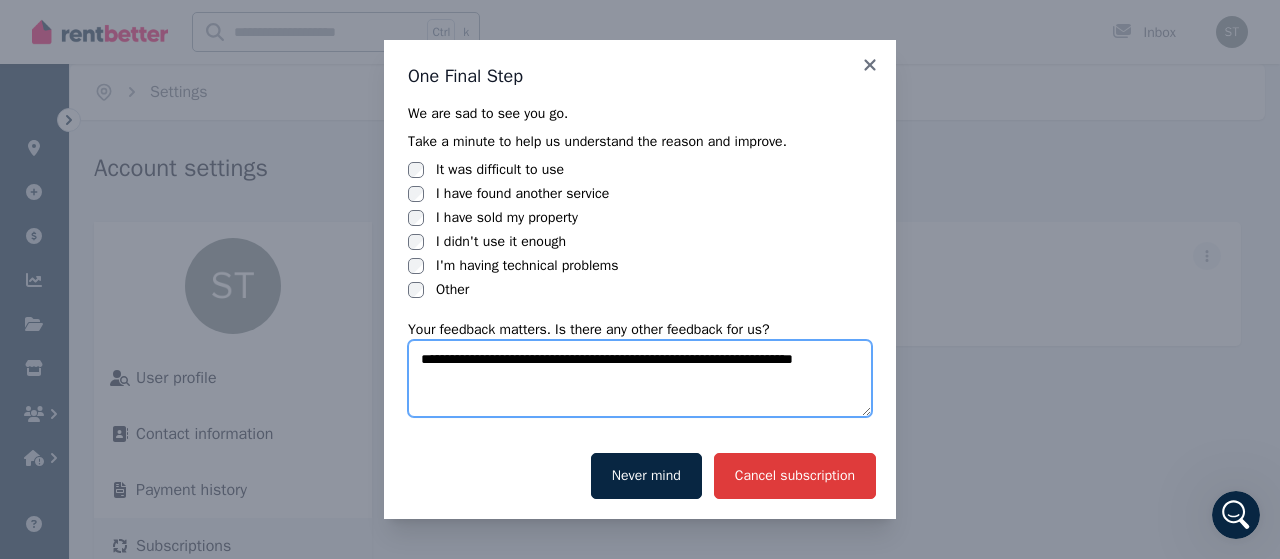 type on "**********" 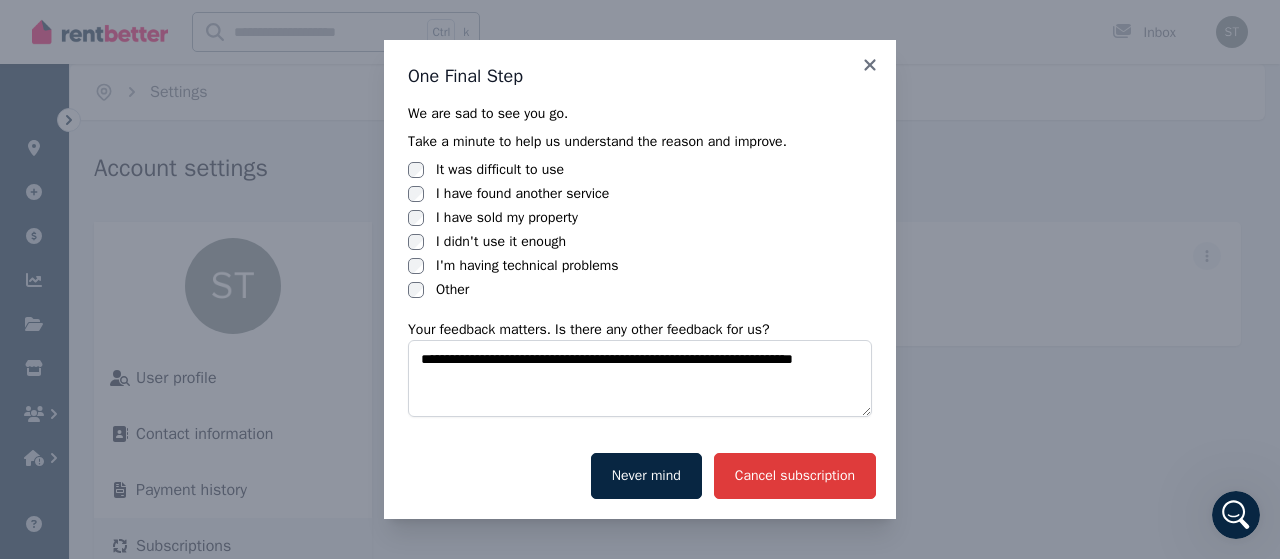 click on "Cancel subscription" at bounding box center (795, 476) 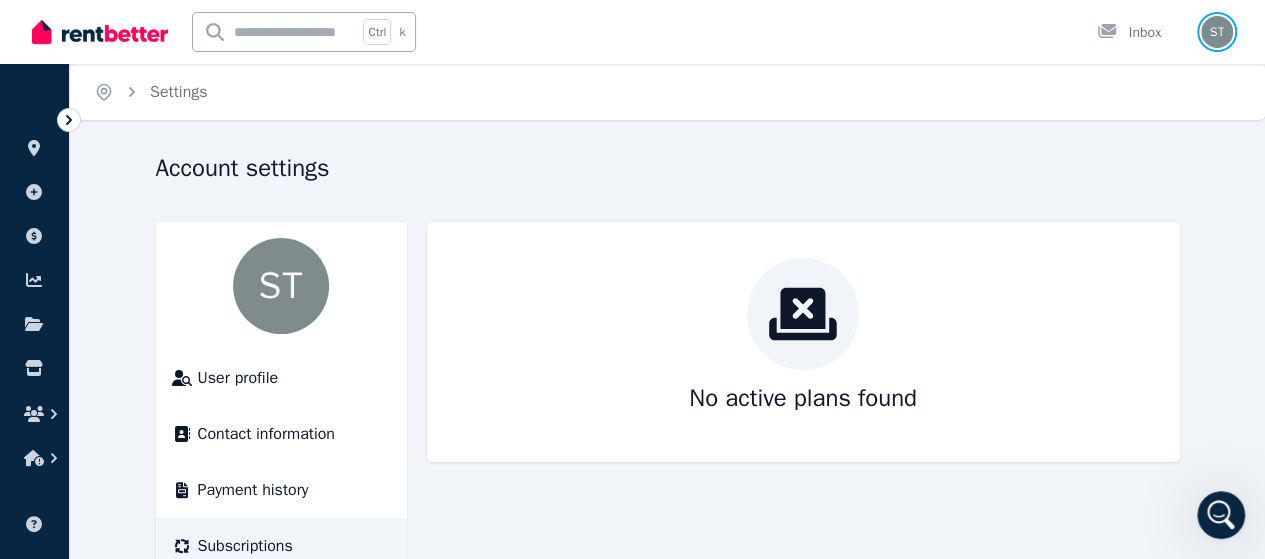 click at bounding box center (1217, 32) 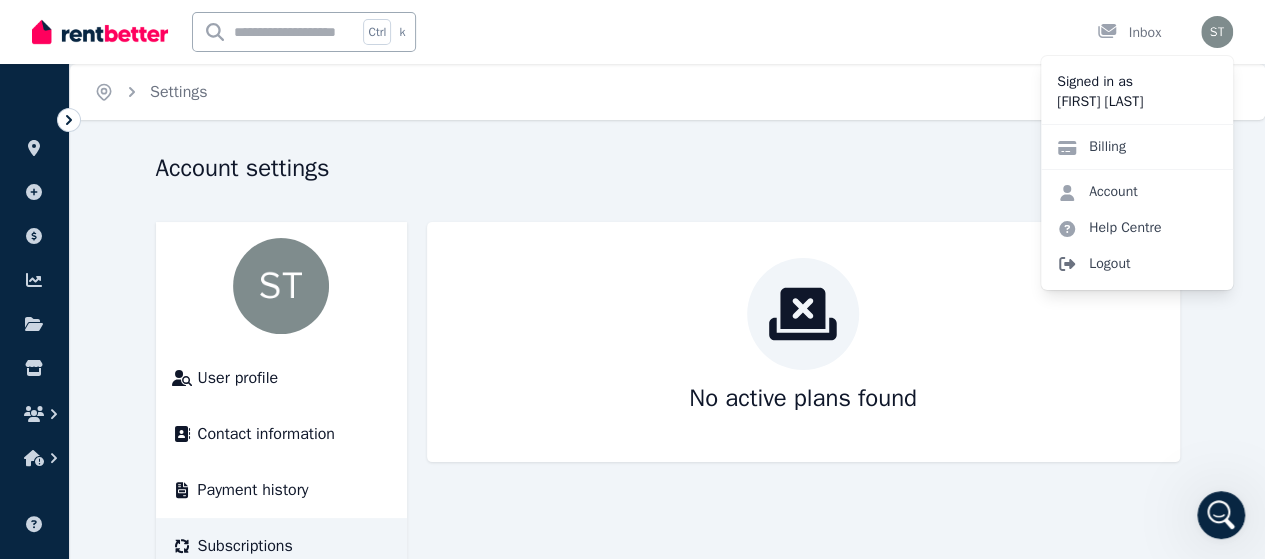 click on "Logout" at bounding box center (1137, 264) 